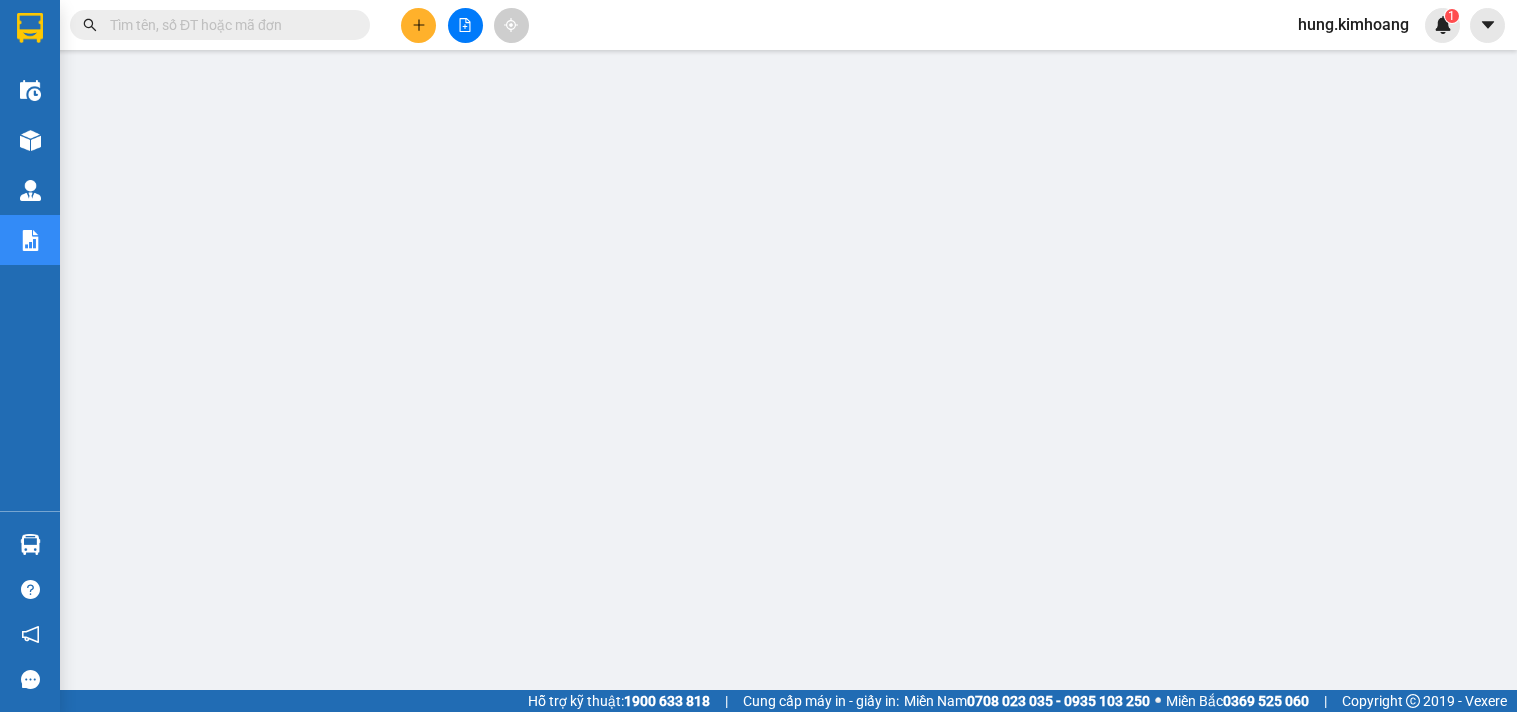scroll, scrollTop: 0, scrollLeft: 0, axis: both 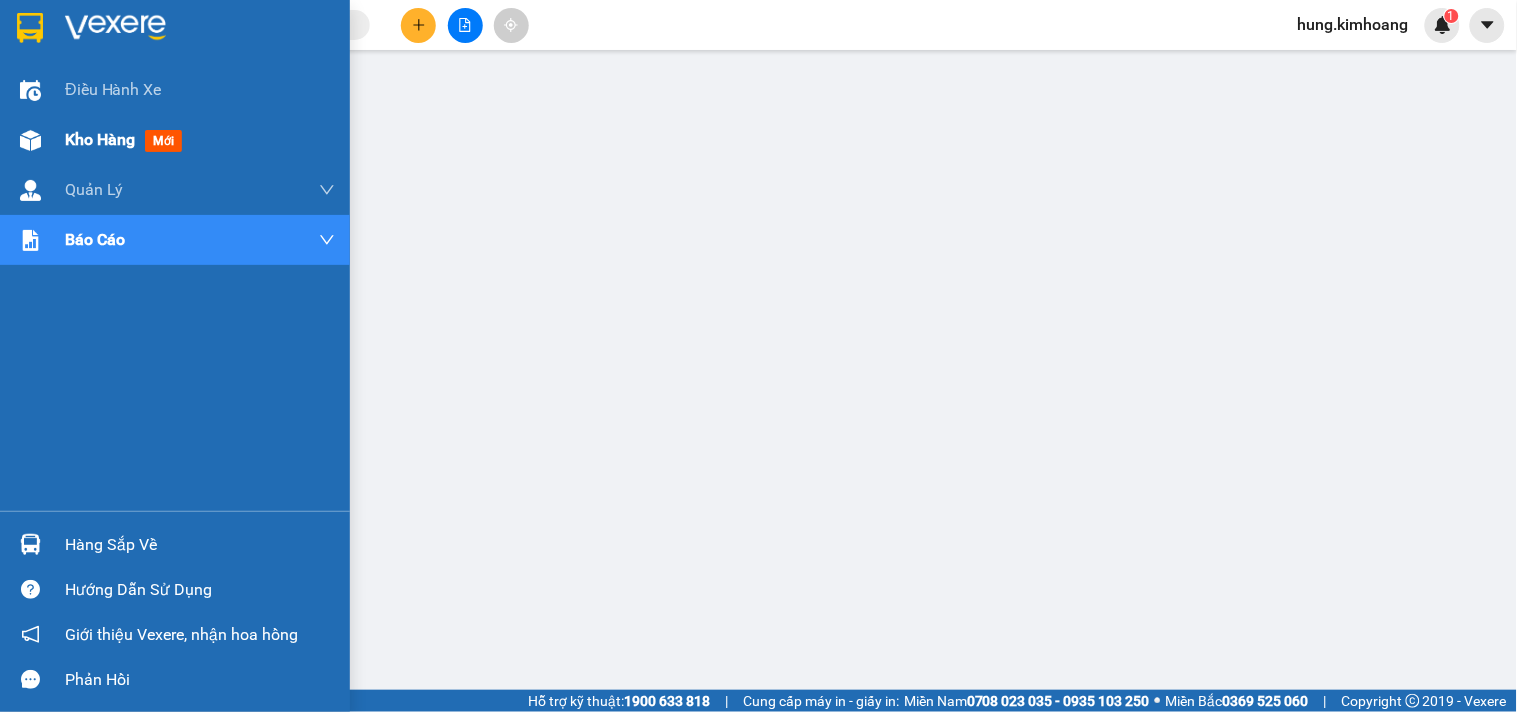 click at bounding box center [30, 140] 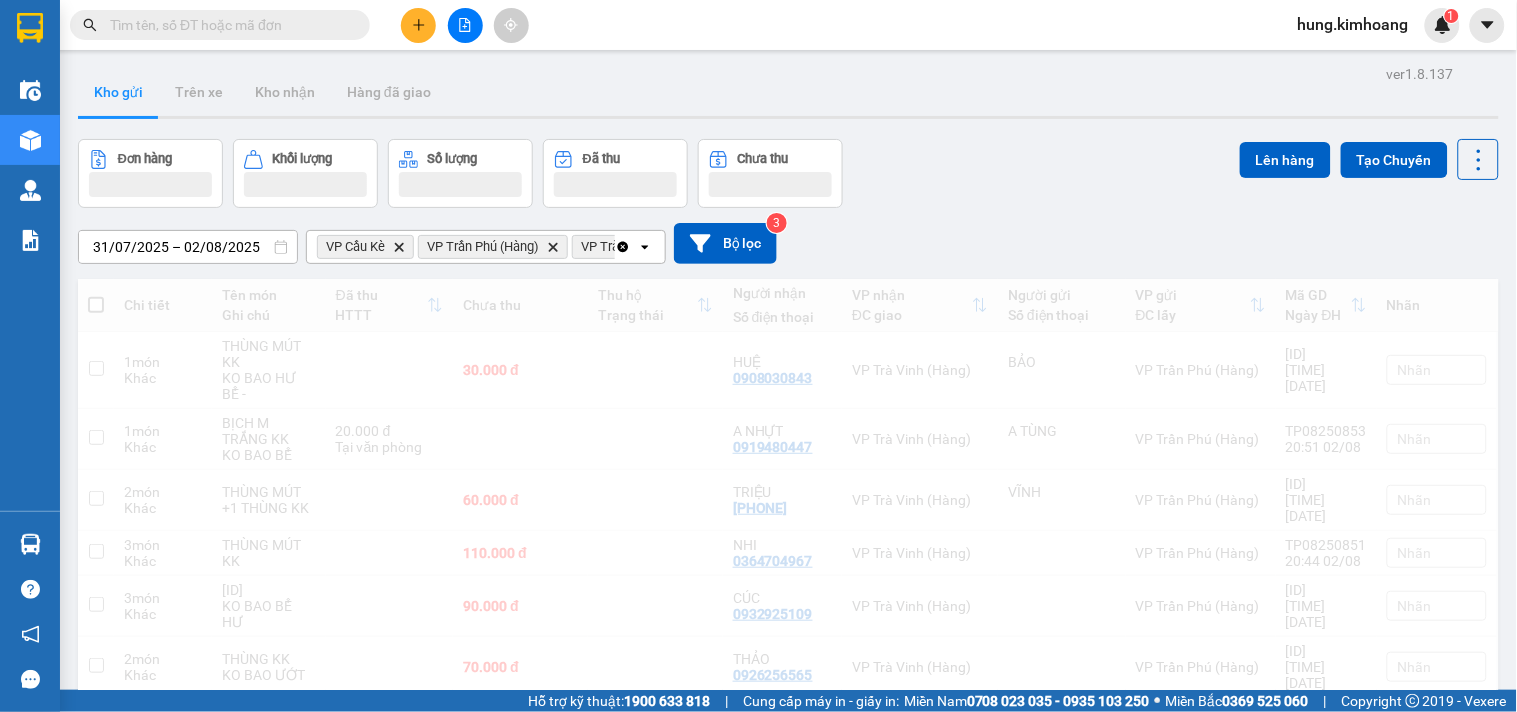 click on "Đang tải dữ liệu" at bounding box center (788, 1514) 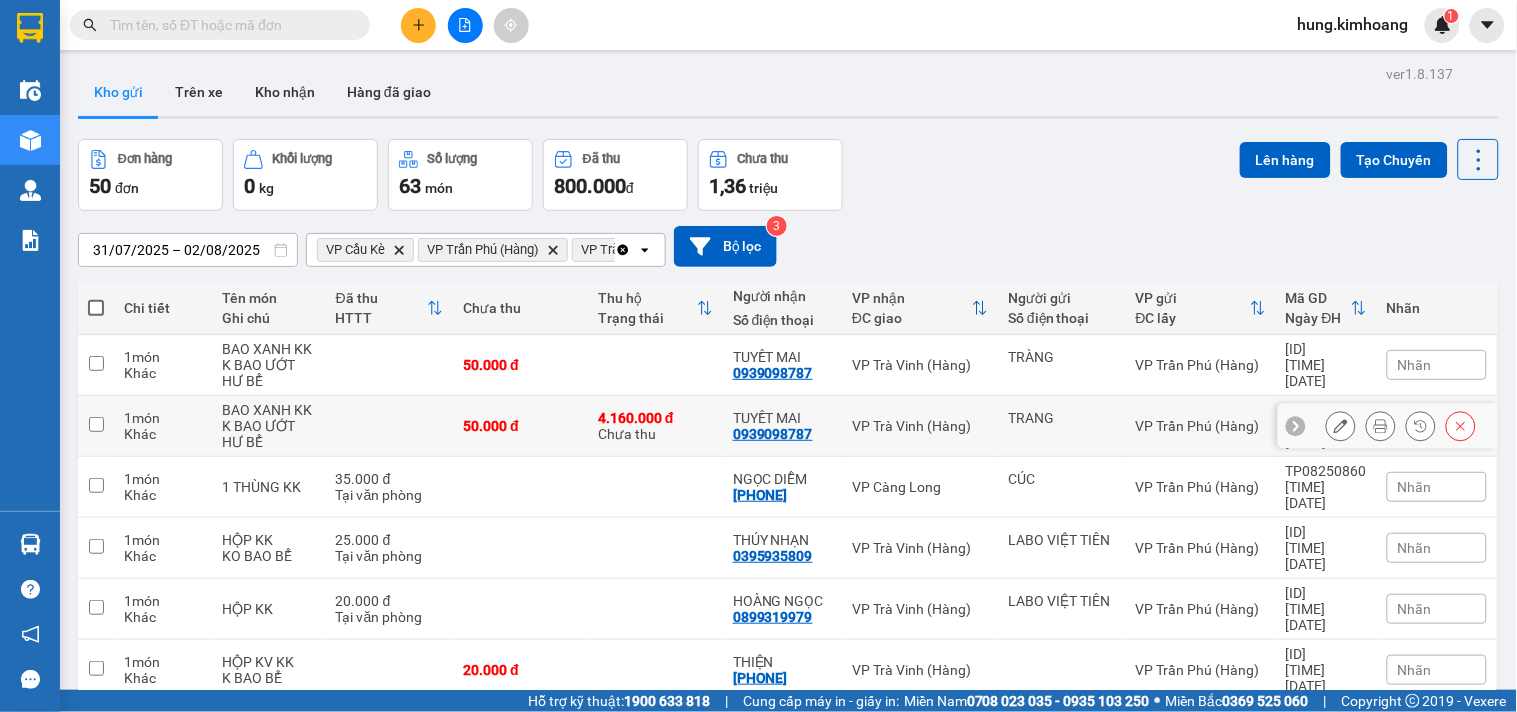 click at bounding box center [1461, 426] 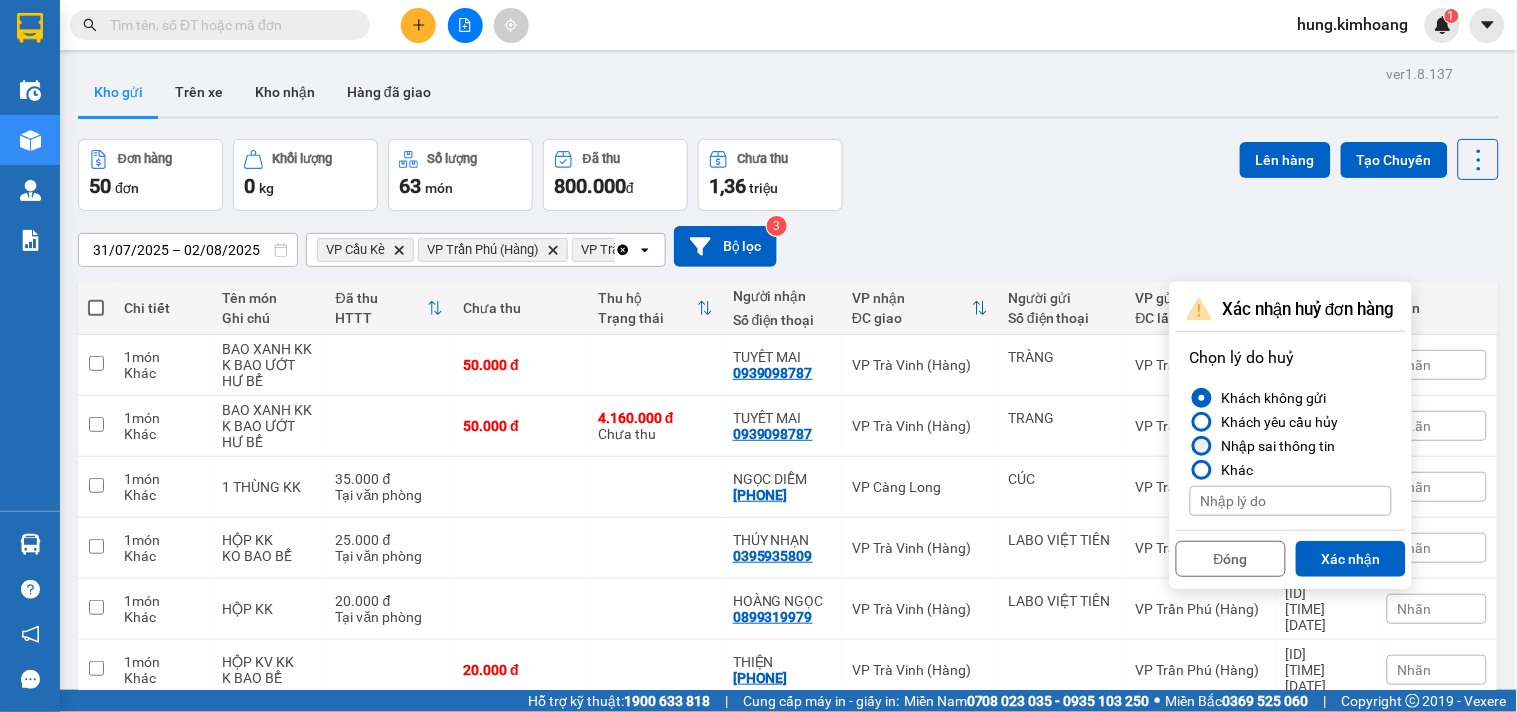 drag, startPoint x: 1201, startPoint y: 447, endPoint x: 1263, endPoint y: 511, distance: 89.106674 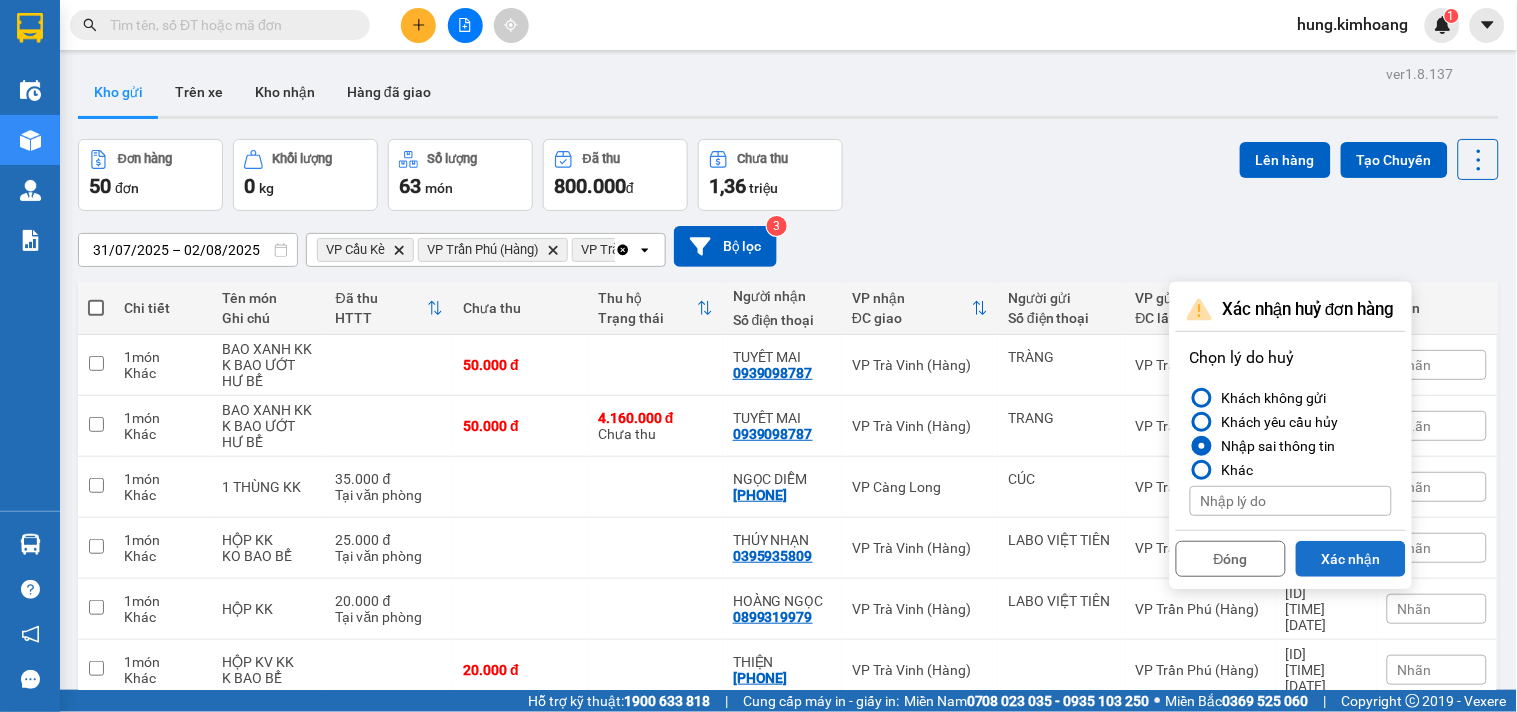 click on "Xác nhận" at bounding box center (1351, 559) 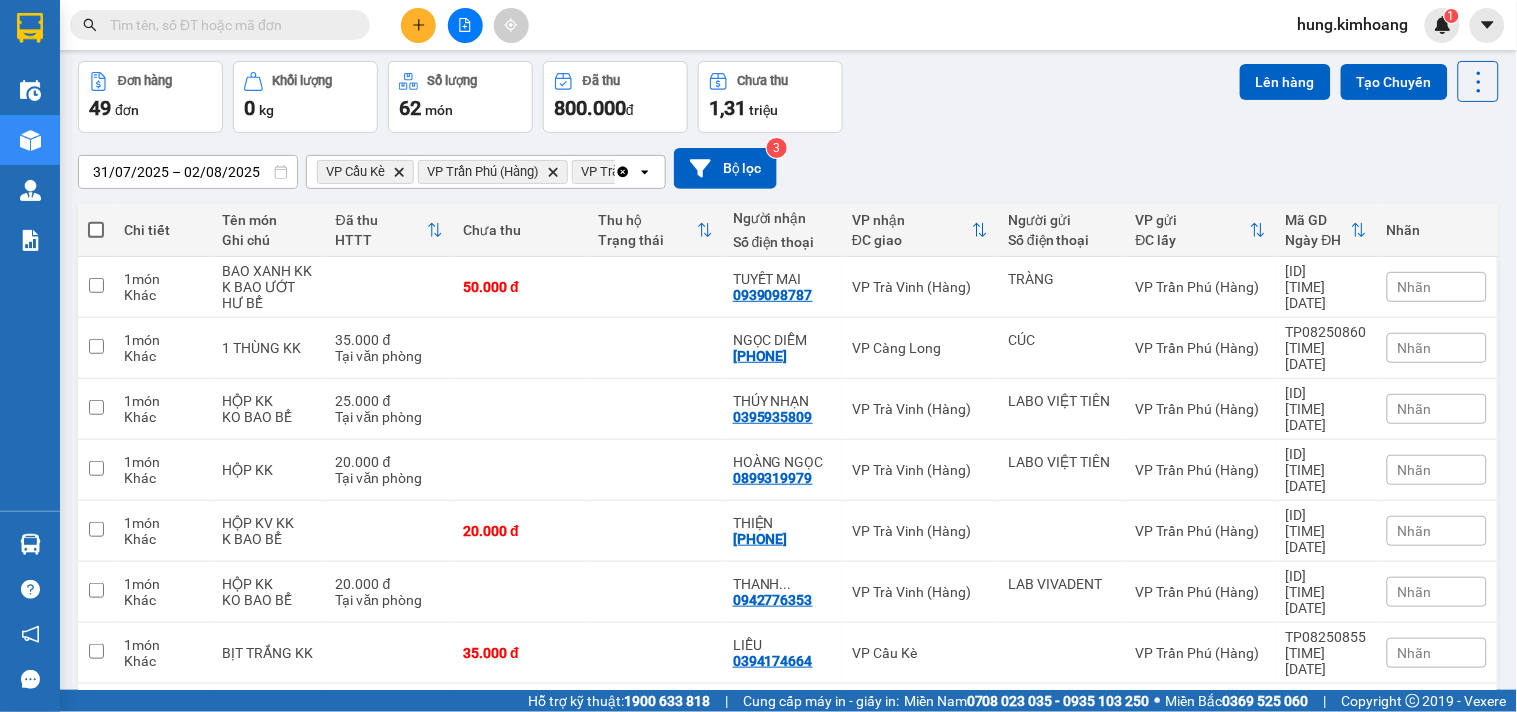 scroll, scrollTop: 42, scrollLeft: 0, axis: vertical 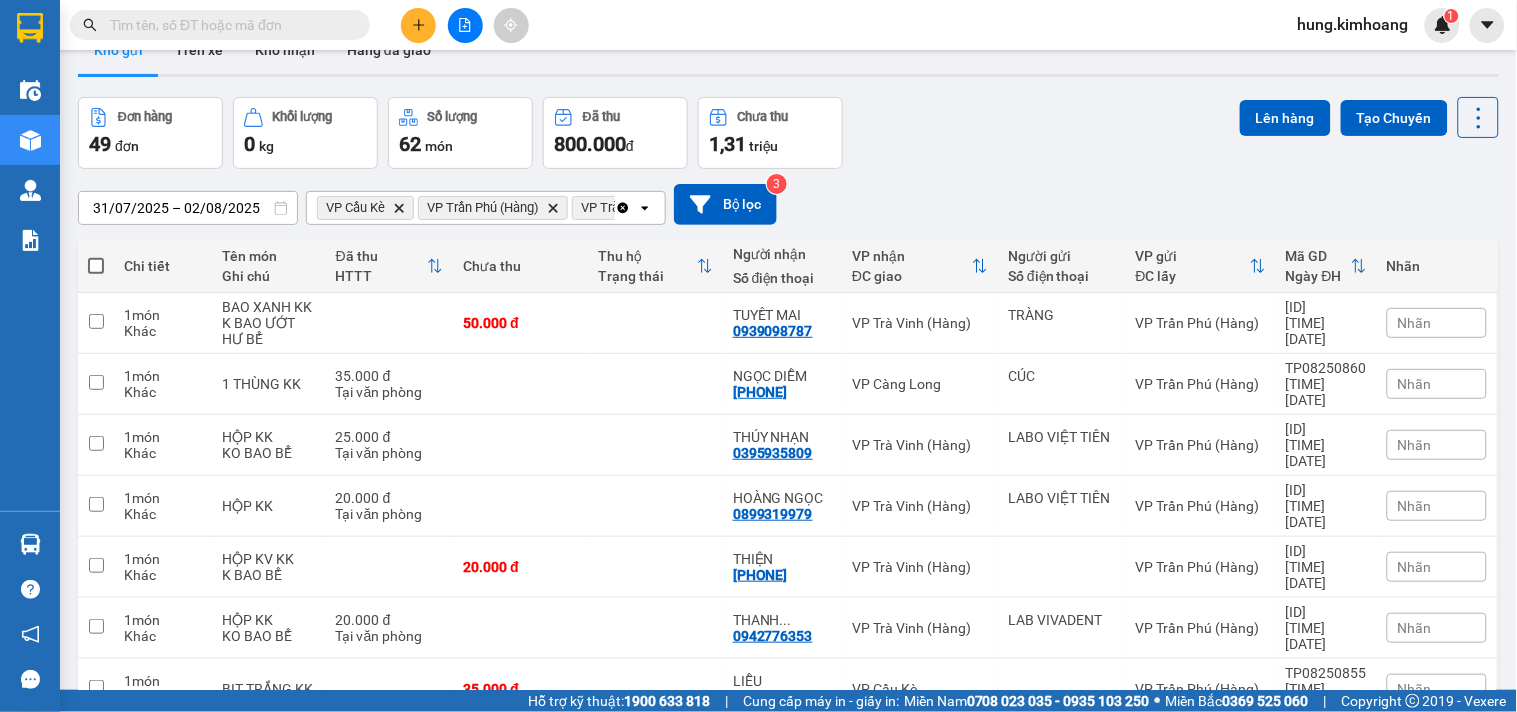 click at bounding box center [96, 266] 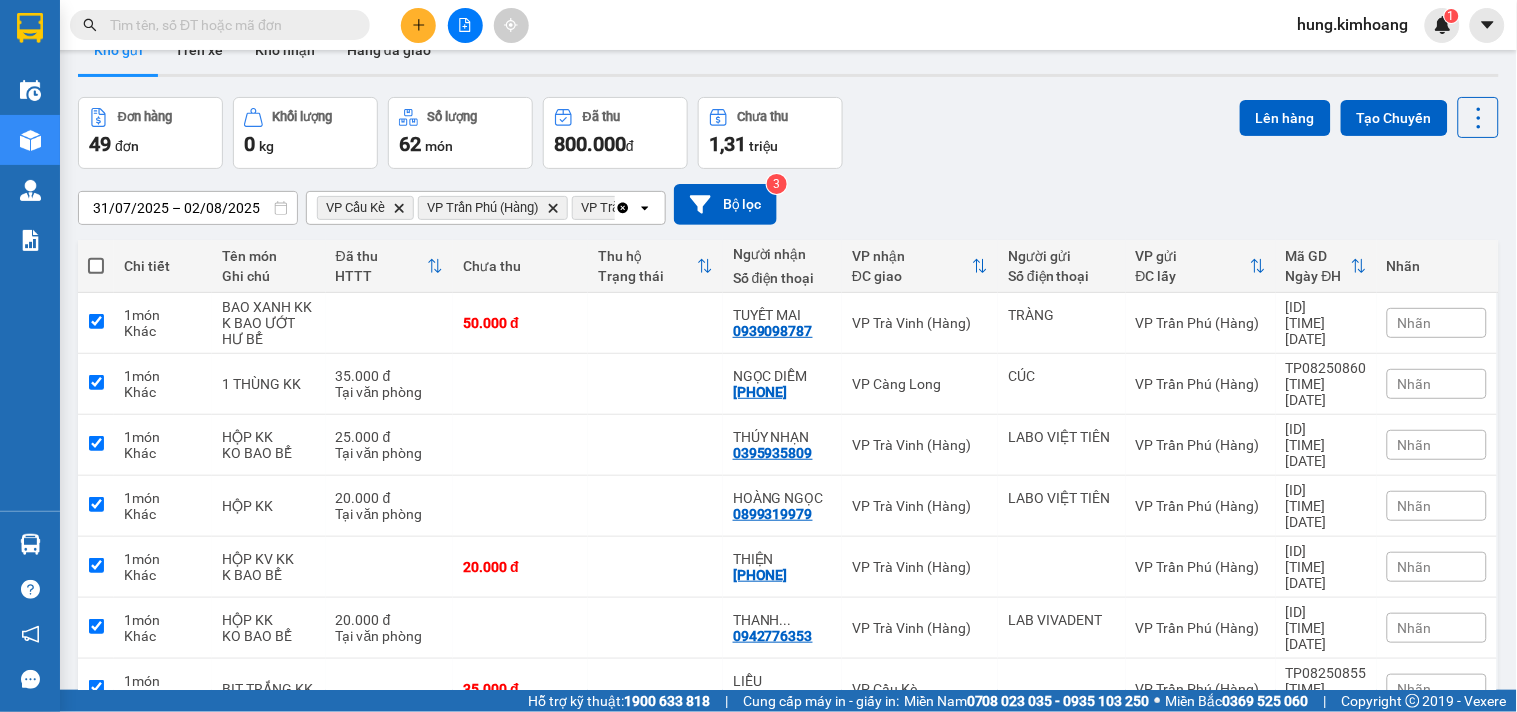 checkbox on "true" 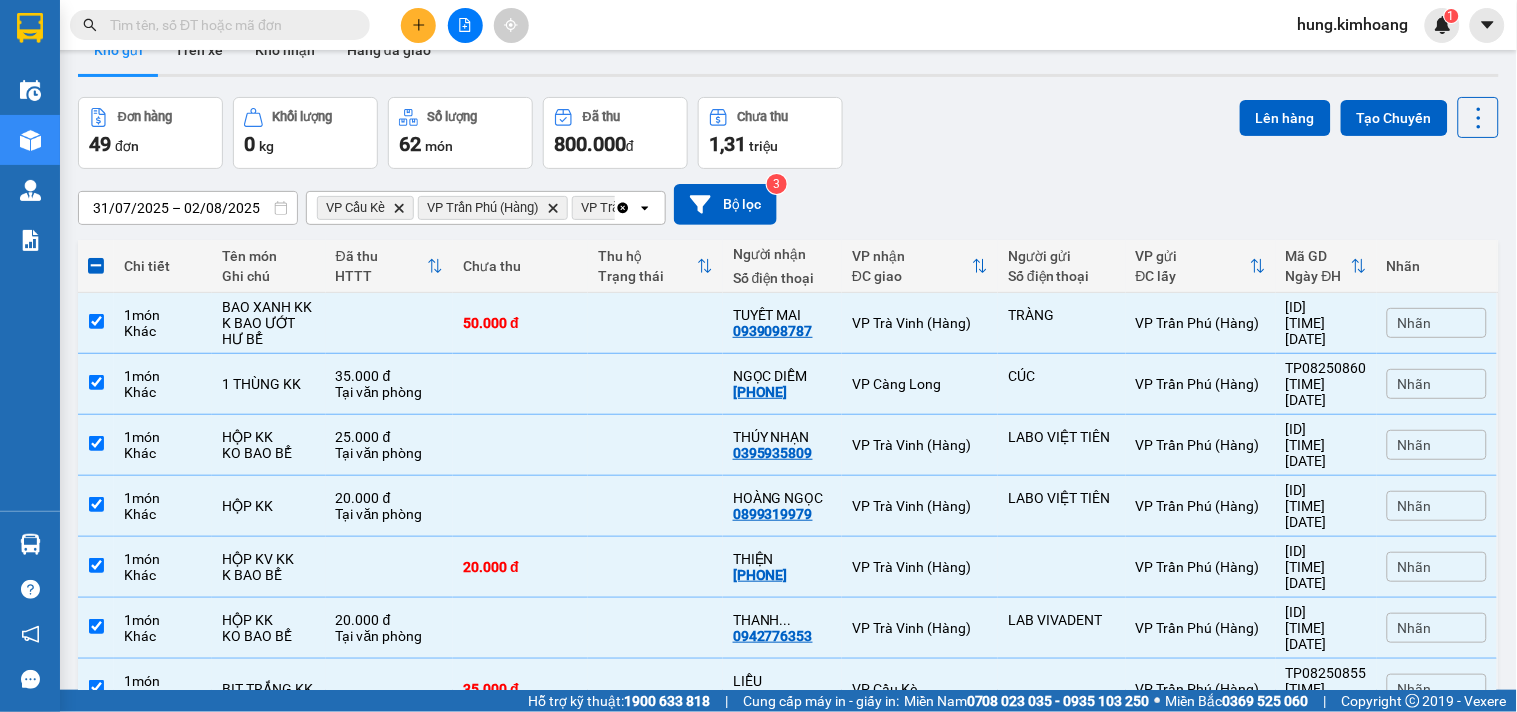 click 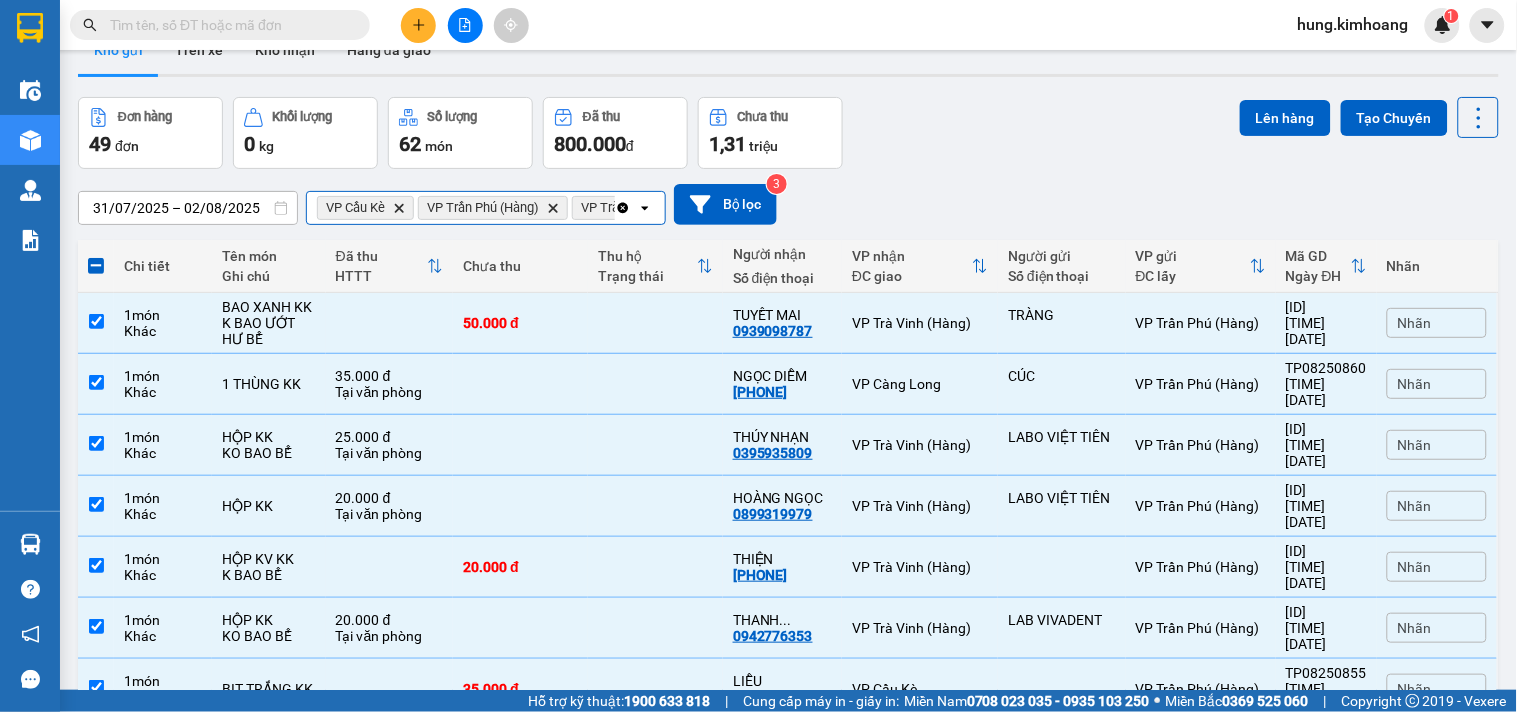 scroll, scrollTop: 0, scrollLeft: 934, axis: horizontal 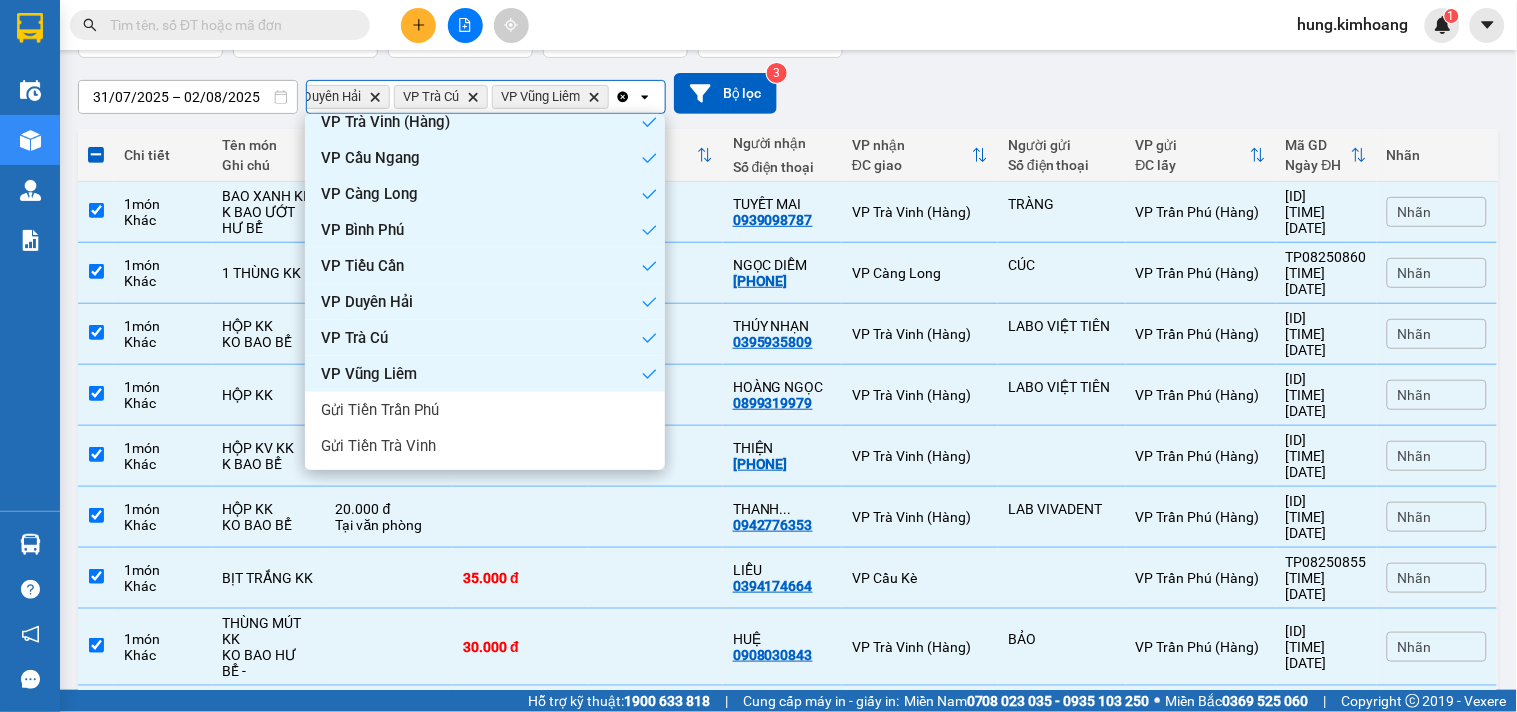 click on "[DATE] - [DATE] [INTERACTION] [ADDRESS] [CLEAR]" at bounding box center (788, 93) 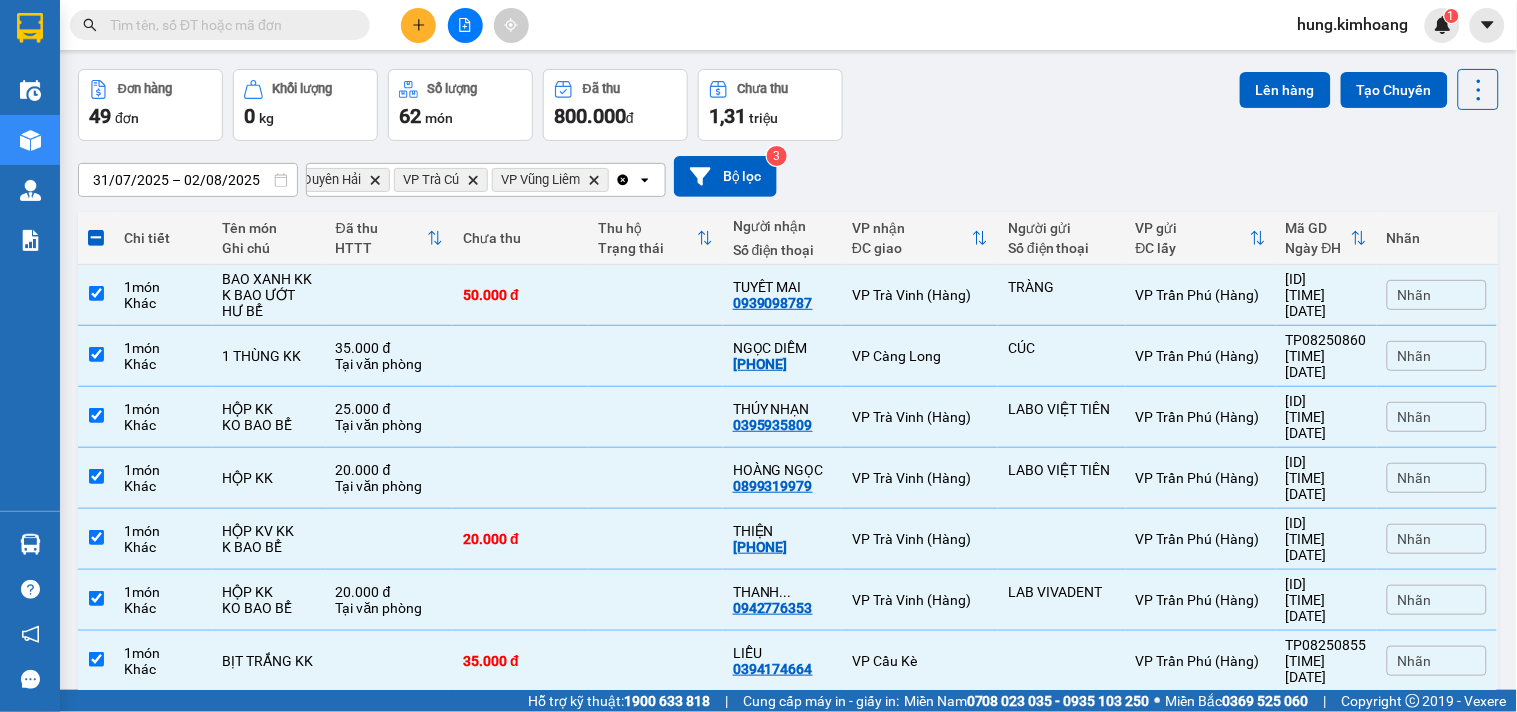 scroll, scrollTop: 0, scrollLeft: 0, axis: both 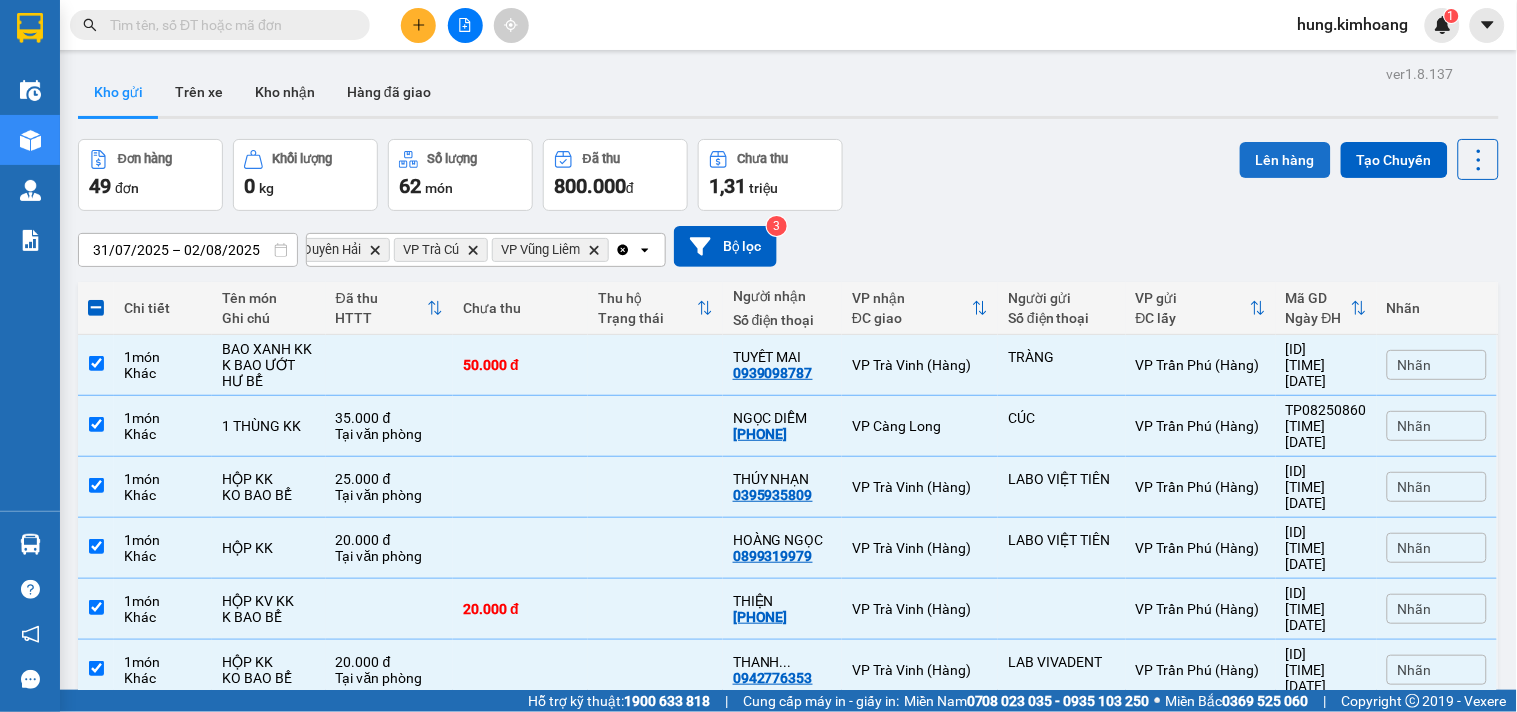 drag, startPoint x: 1288, startPoint y: 154, endPoint x: 1266, endPoint y: 141, distance: 25.553865 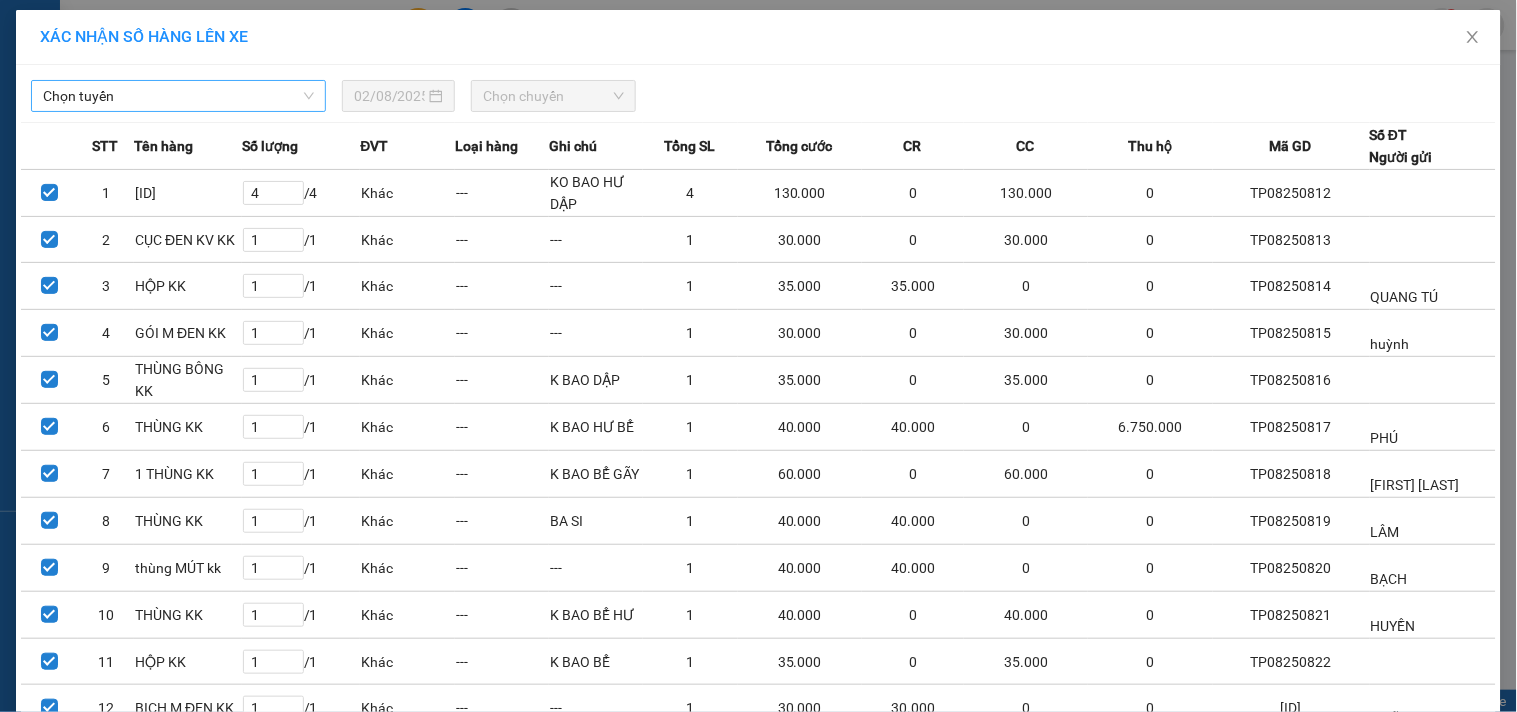 click on "Chọn tuyến" at bounding box center (178, 96) 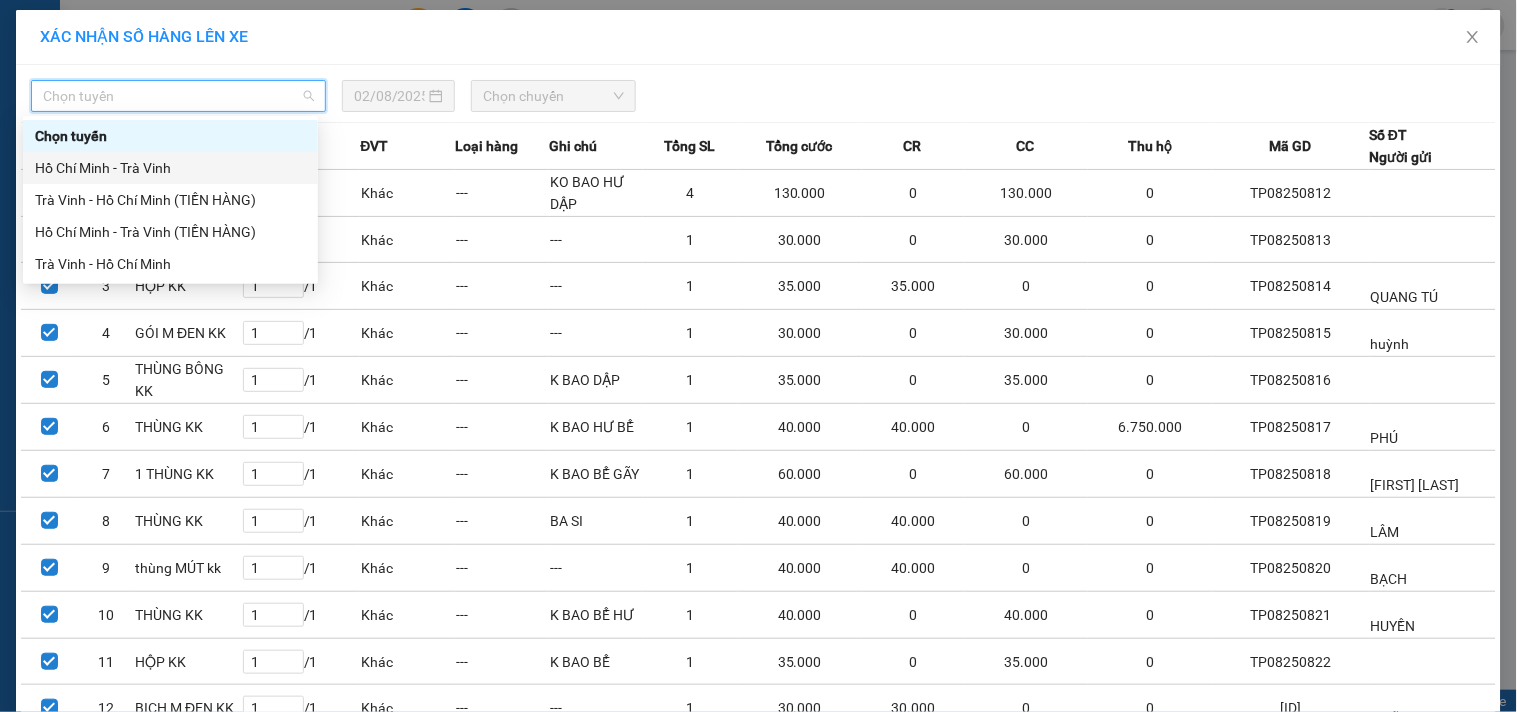 click on "Hồ Chí Minh - Trà Vinh" at bounding box center [170, 168] 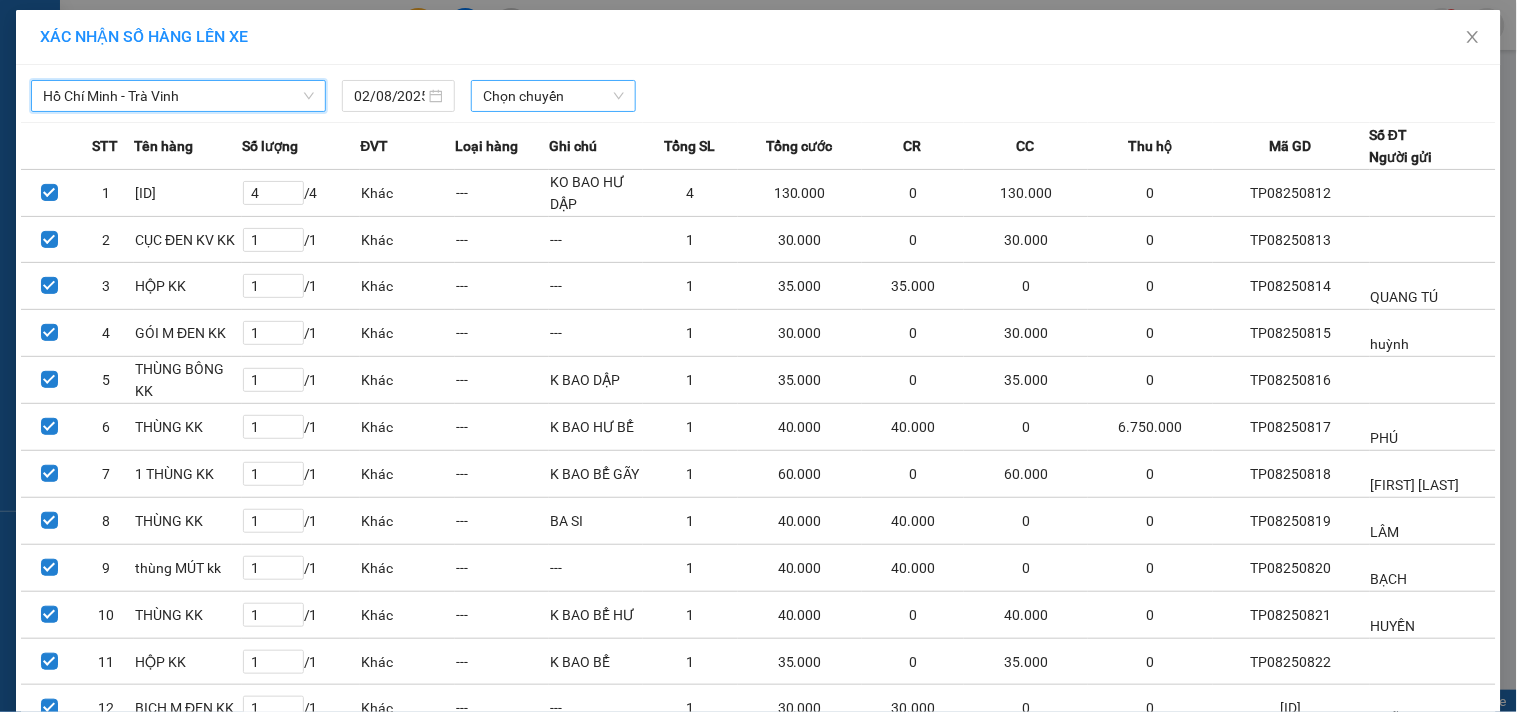 click on "Chọn chuyến" at bounding box center [553, 96] 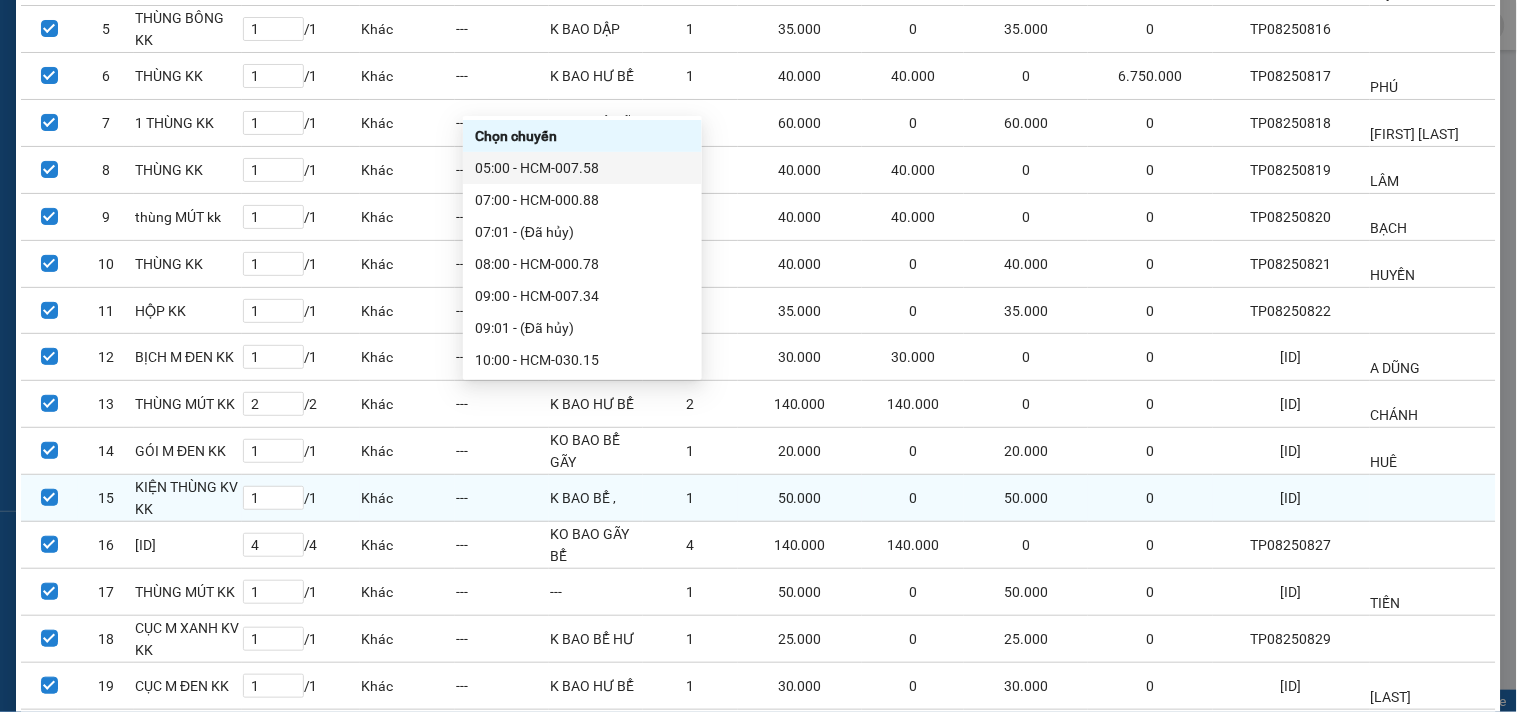scroll, scrollTop: 444, scrollLeft: 0, axis: vertical 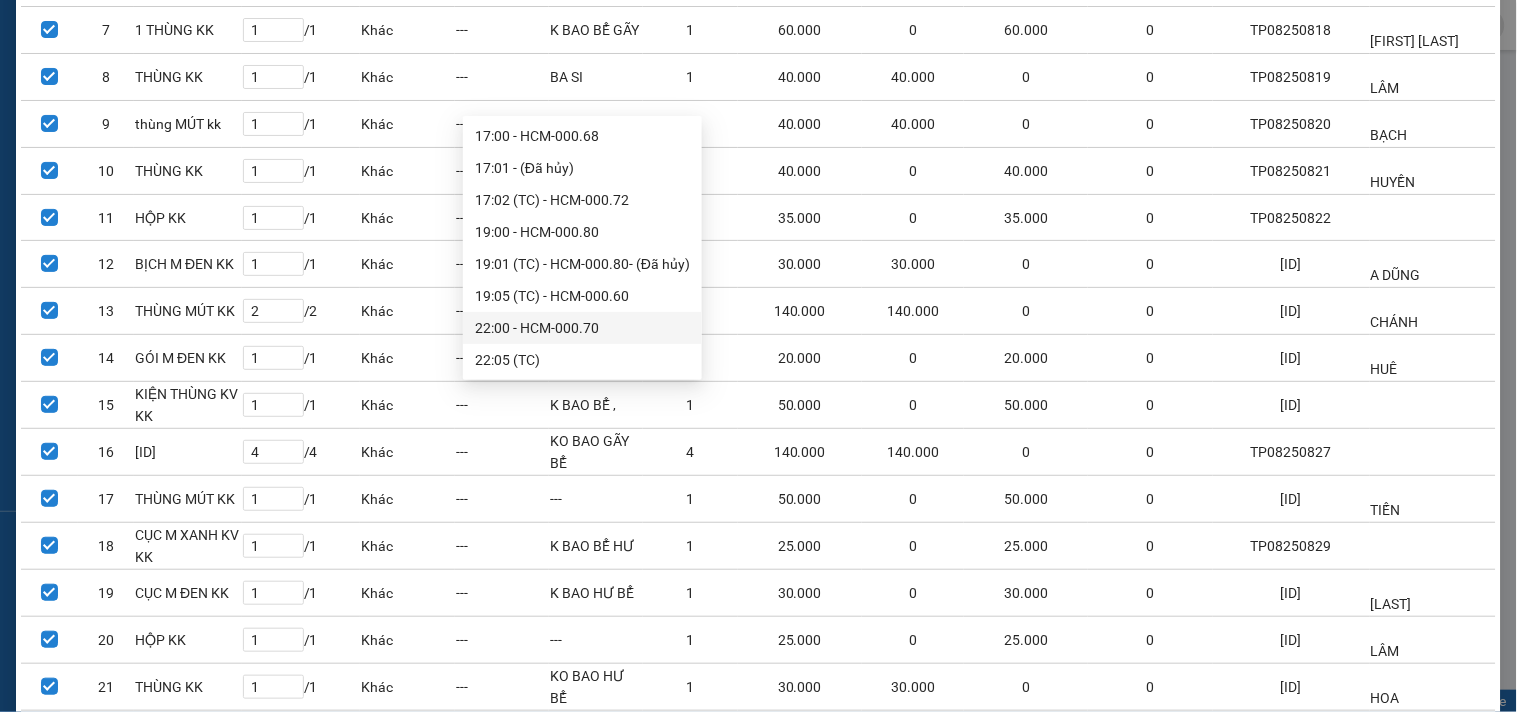 click on "[TIME] - [ID]" at bounding box center (582, 328) 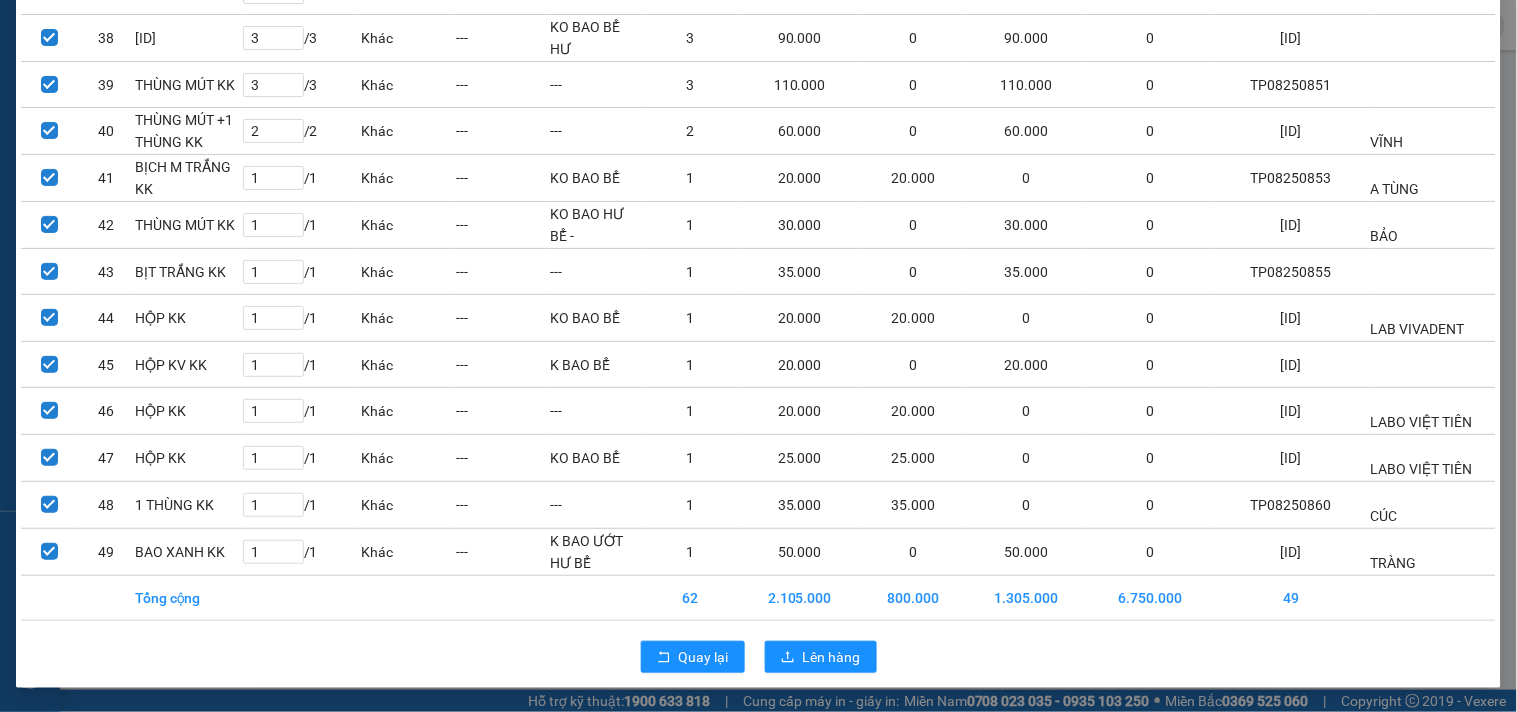 scroll, scrollTop: 1918, scrollLeft: 0, axis: vertical 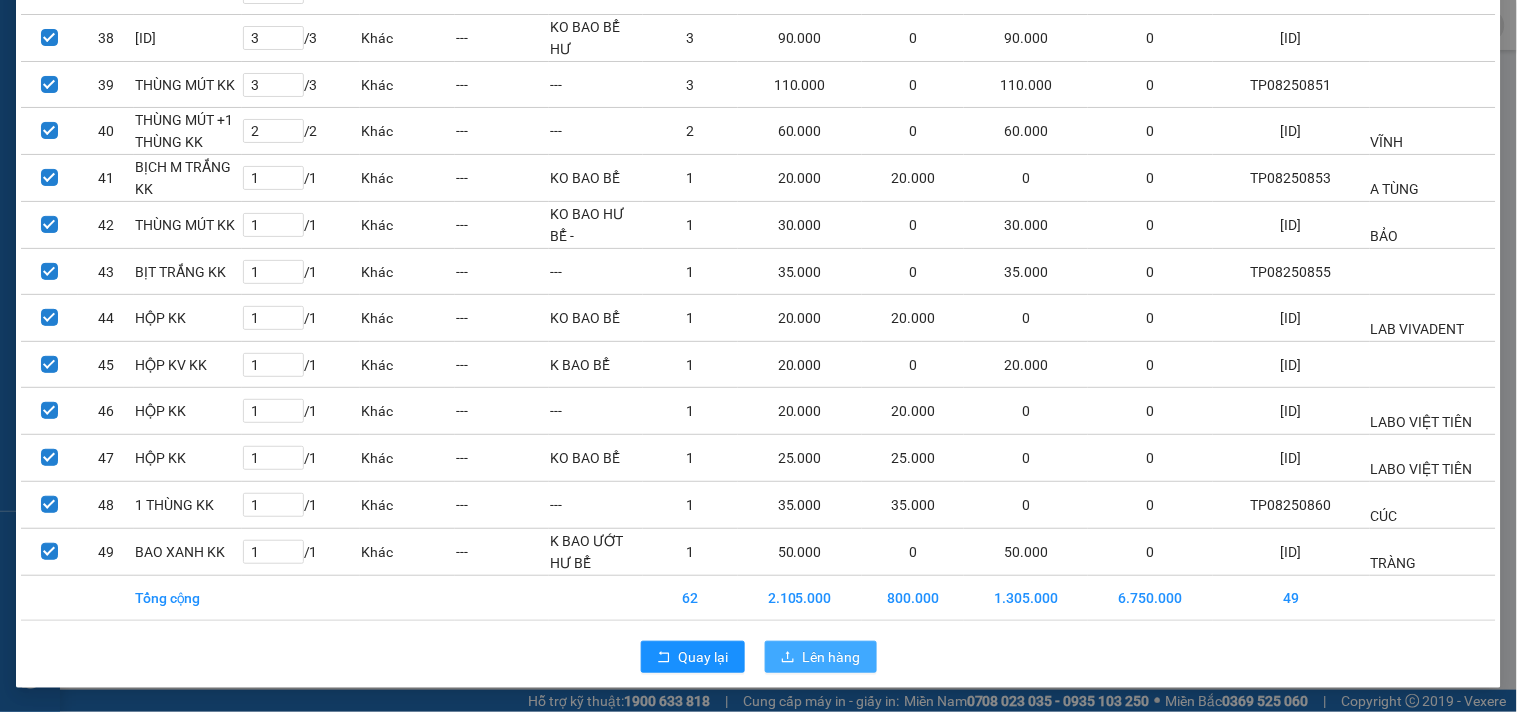 click on "Lên hàng" at bounding box center (832, 657) 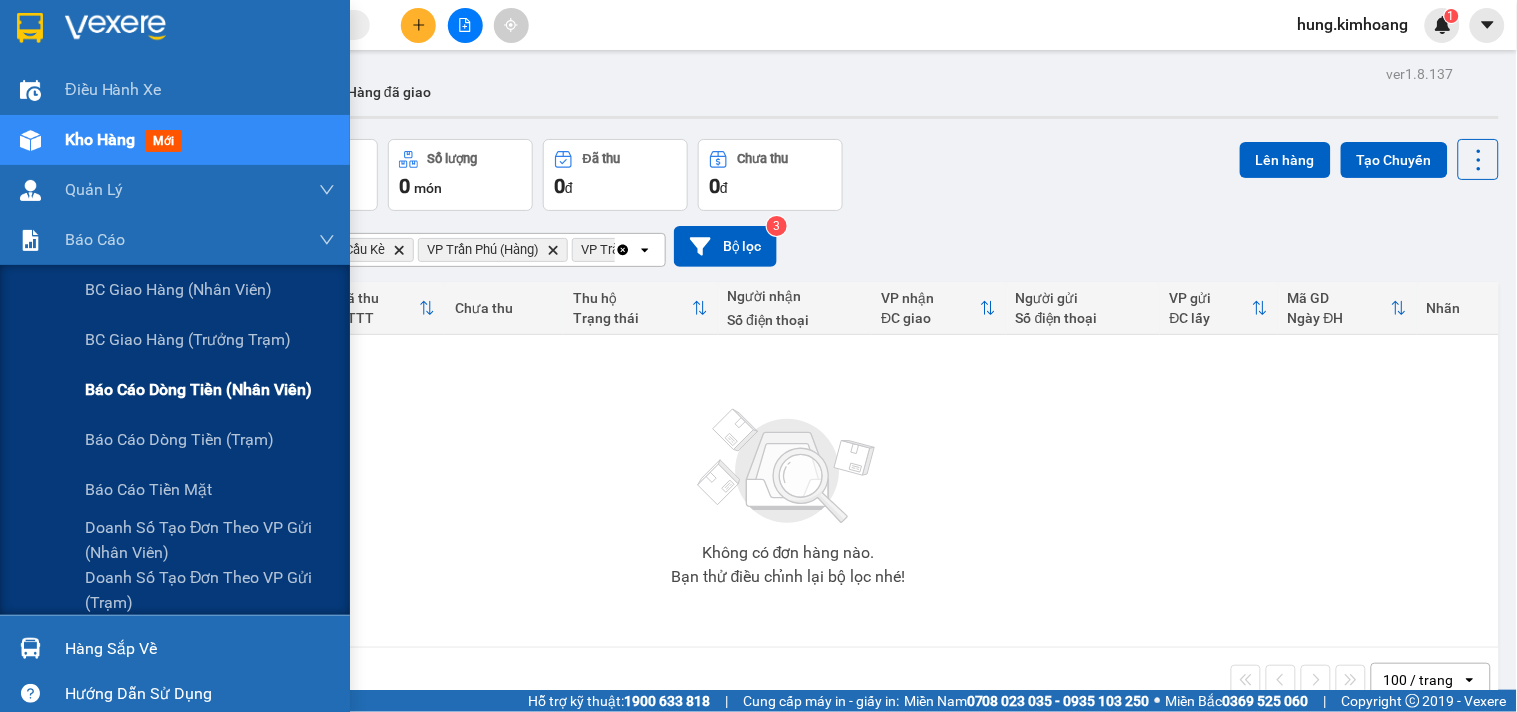 click on "BC giao hàng (nhân viên) BC giao hàng (trưởng trạm) Báo cáo dòng tiền (nhân viên) Báo cáo dòng tiền (trạm) Báo cáo tiền mặt Doanh số tạo đơn theo VP gửi (nhân viên) Doanh số tạo đơn theo VP gửi (trạm)" at bounding box center [175, 440] 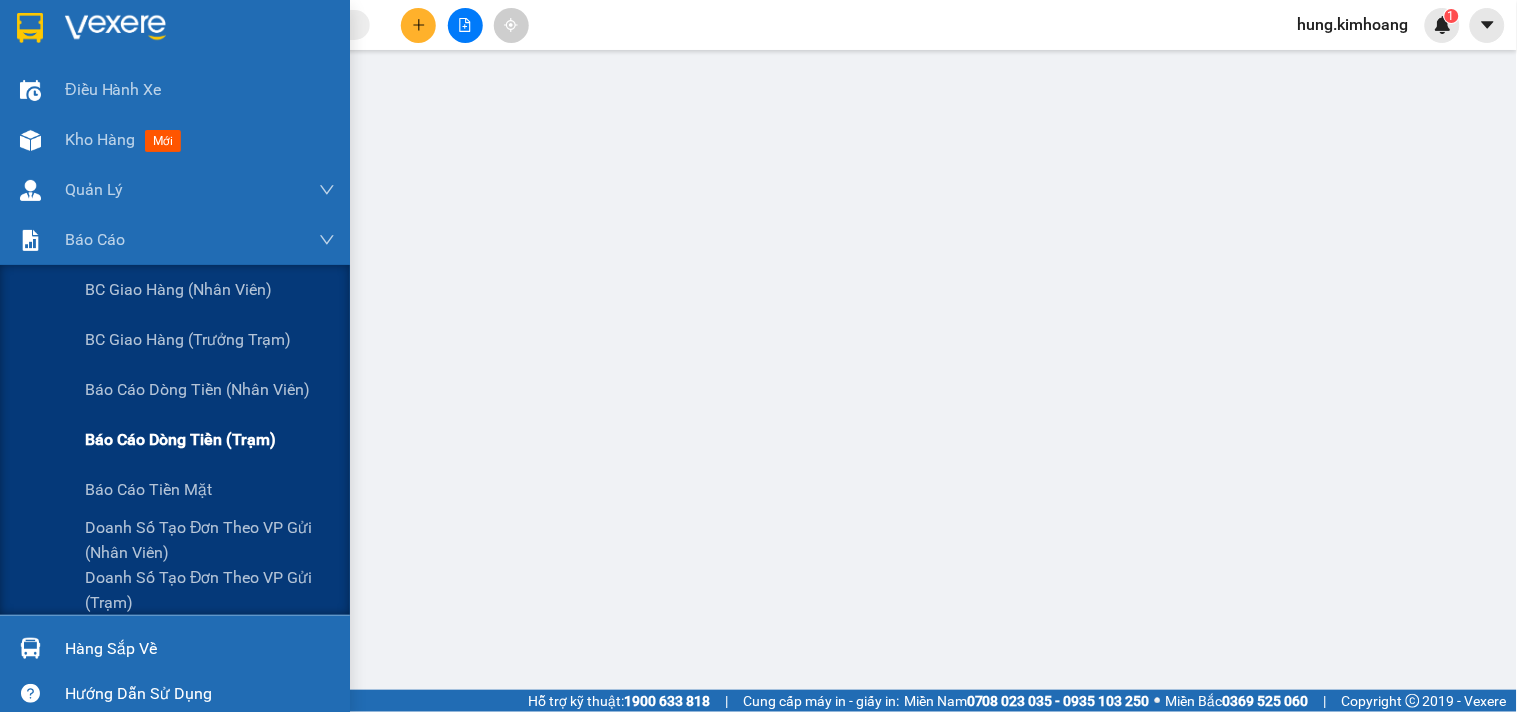 drag, startPoint x: 203, startPoint y: 438, endPoint x: 184, endPoint y: 423, distance: 24.207438 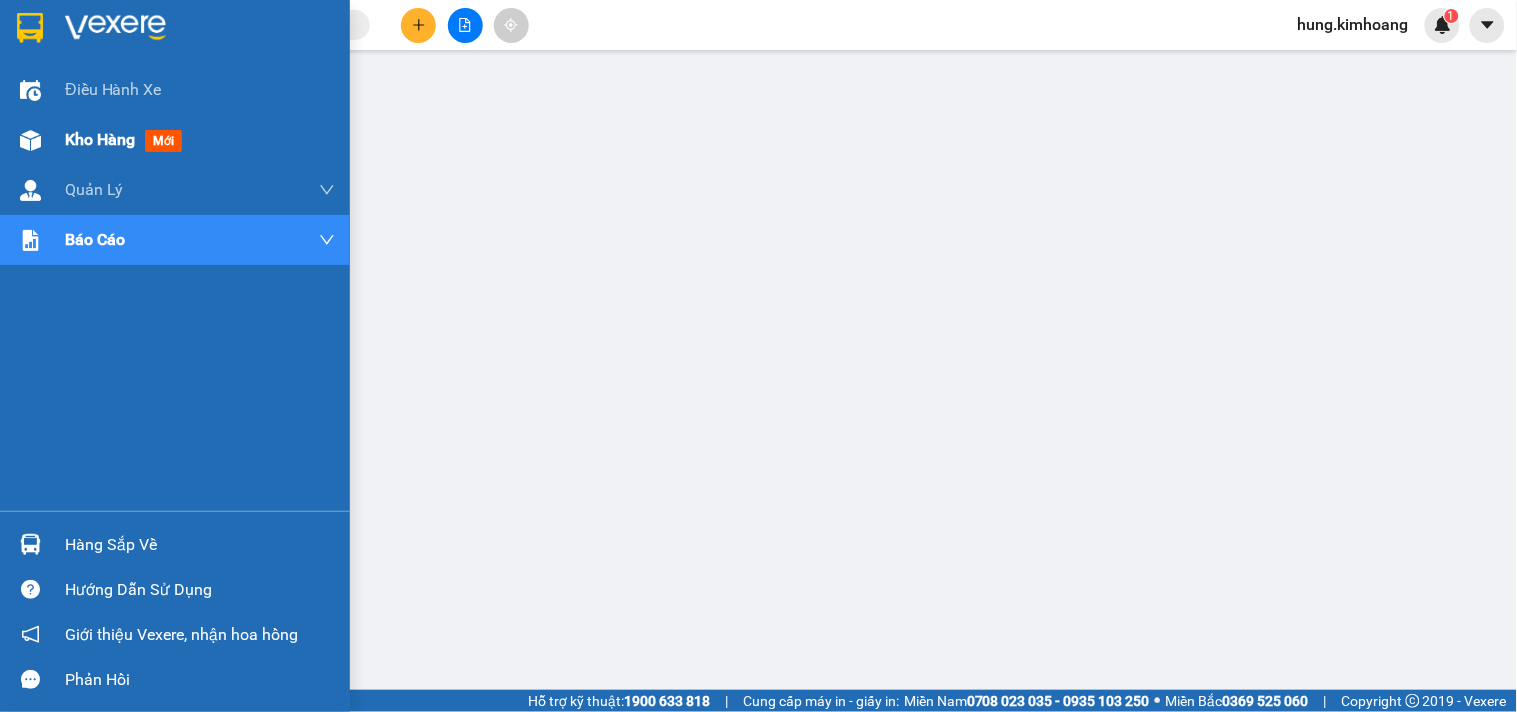 click on "Kho hàng" at bounding box center [100, 139] 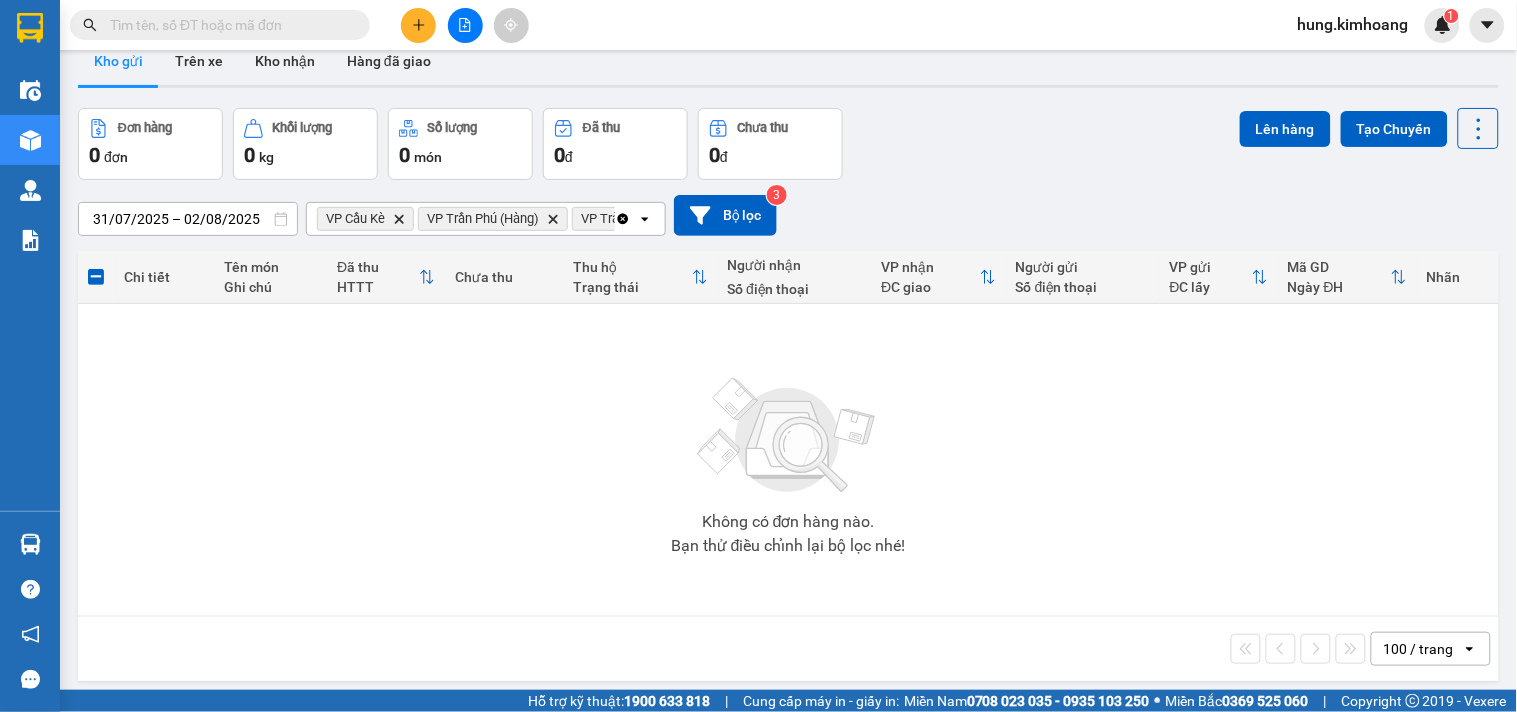 scroll, scrollTop: 0, scrollLeft: 0, axis: both 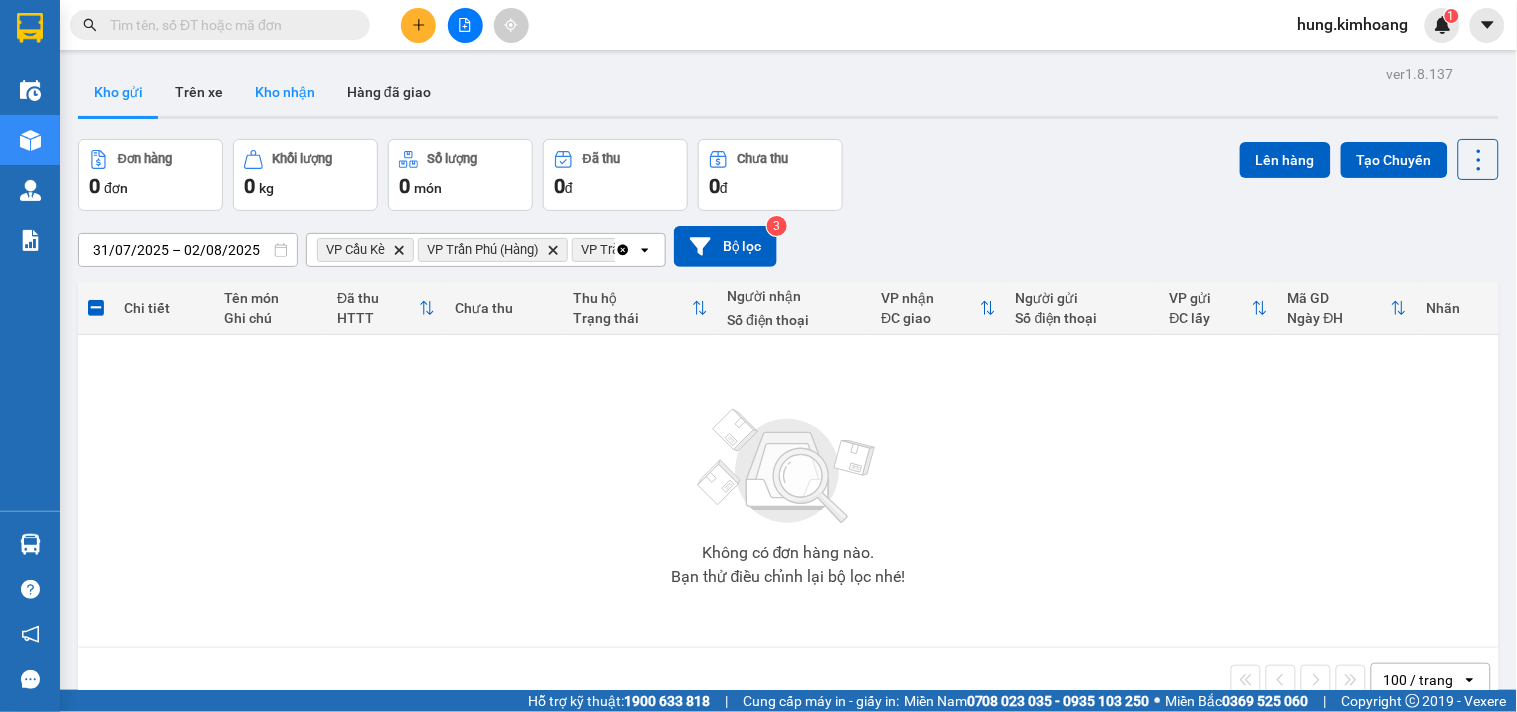 click on "Kho nhận" at bounding box center [285, 92] 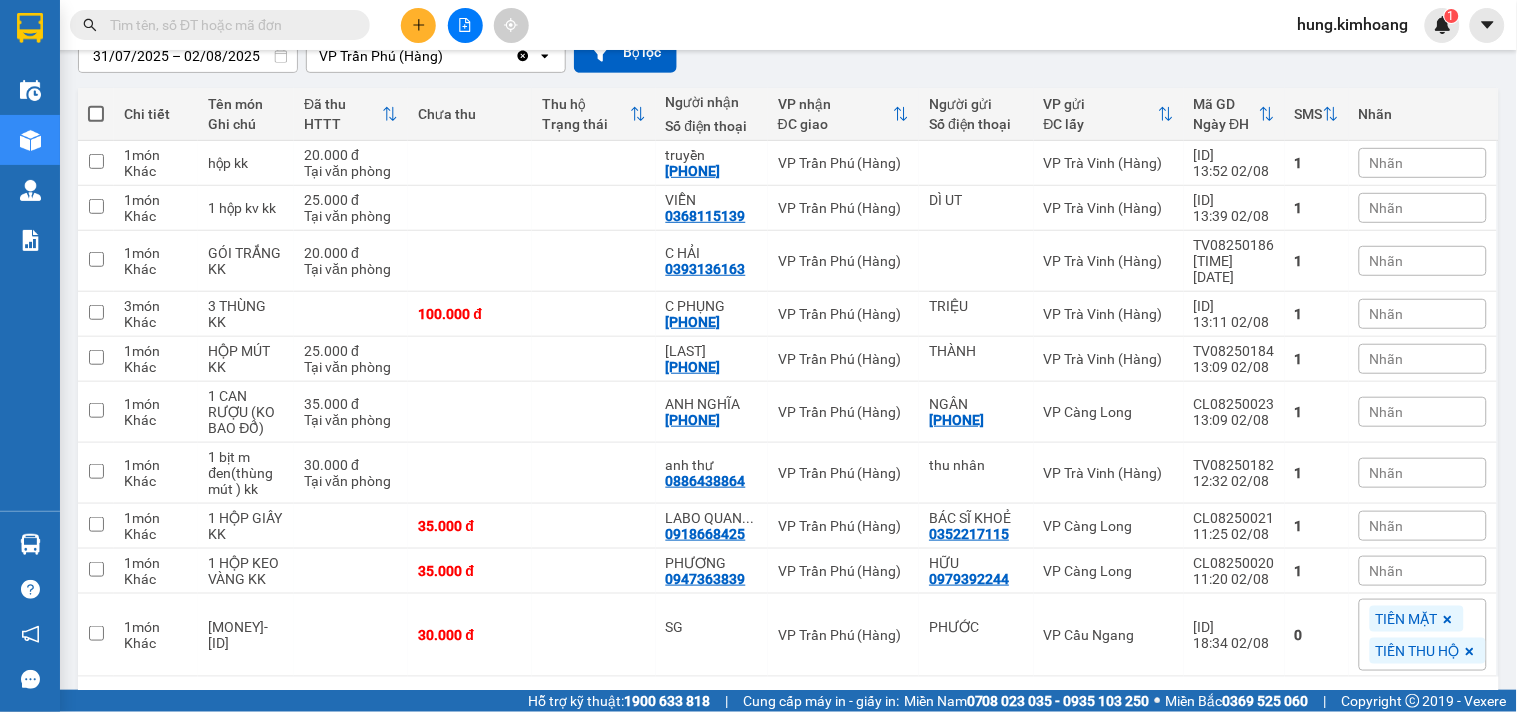 scroll, scrollTop: 241, scrollLeft: 0, axis: vertical 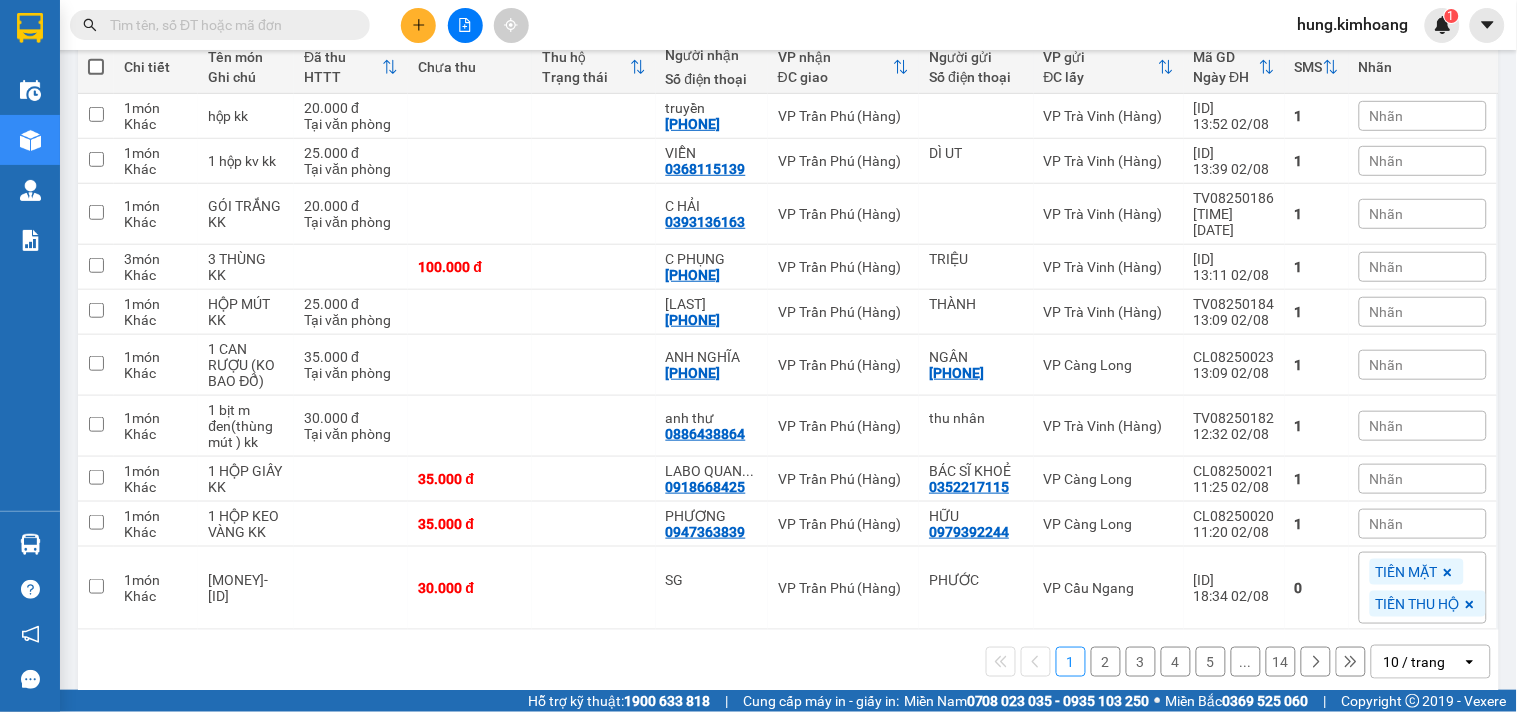 click on "10 / trang" at bounding box center [1415, 662] 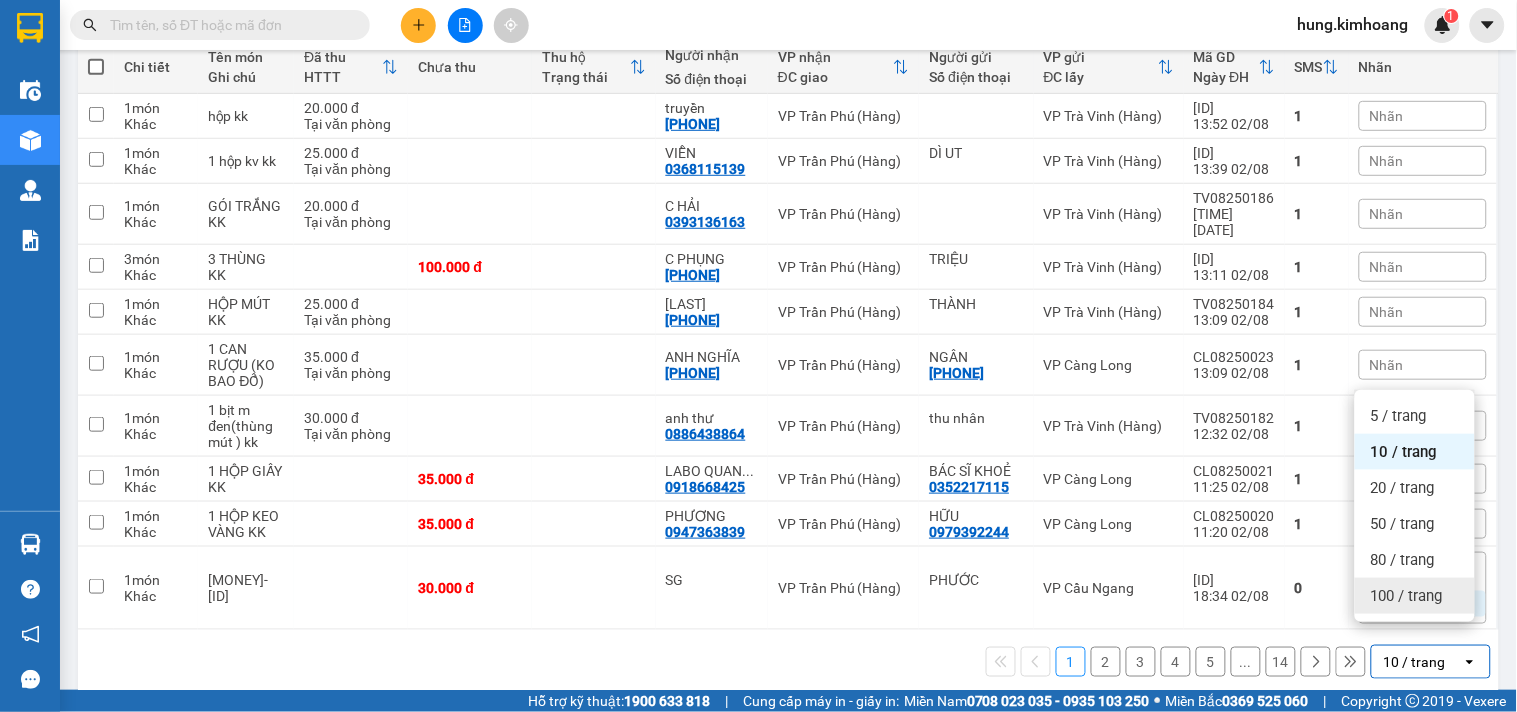 click on "100 / trang" at bounding box center (1415, 596) 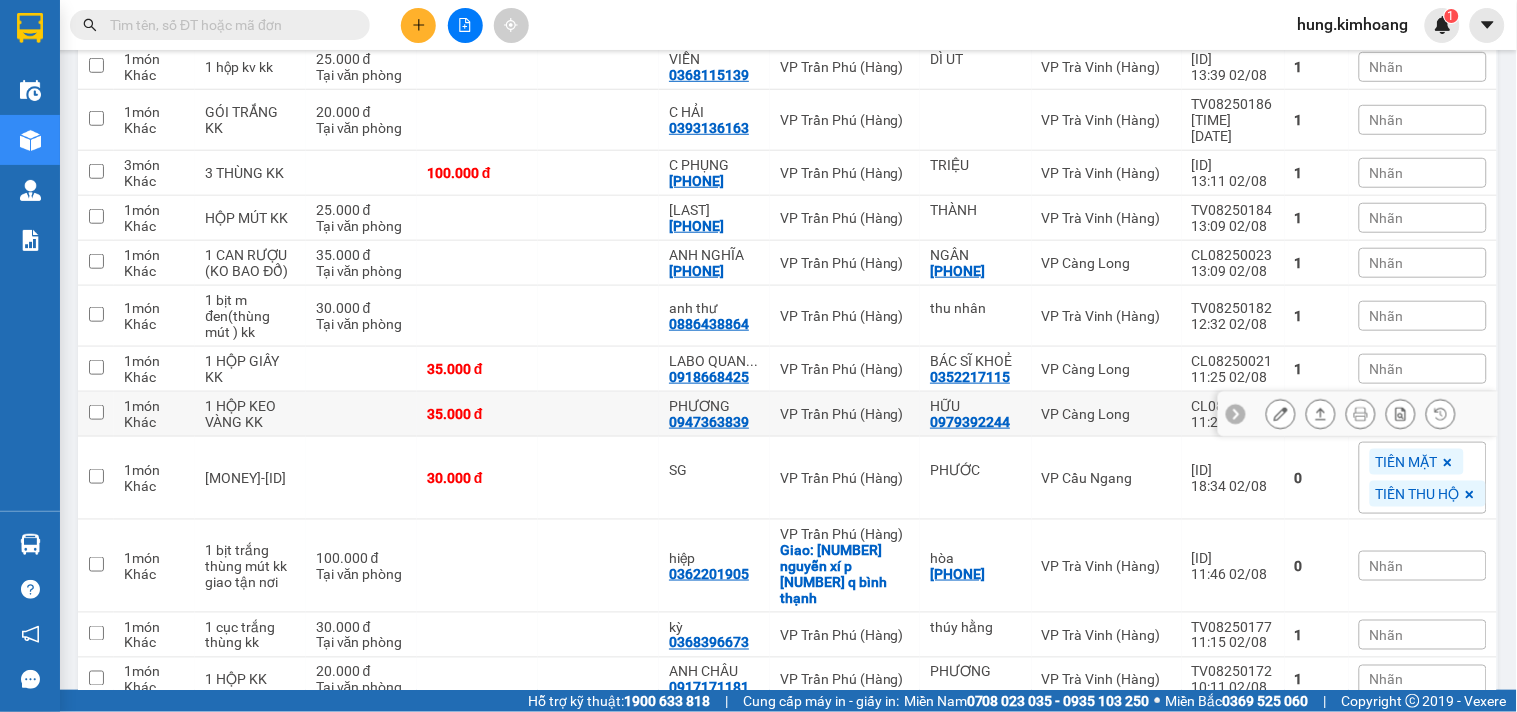scroll, scrollTop: 333, scrollLeft: 0, axis: vertical 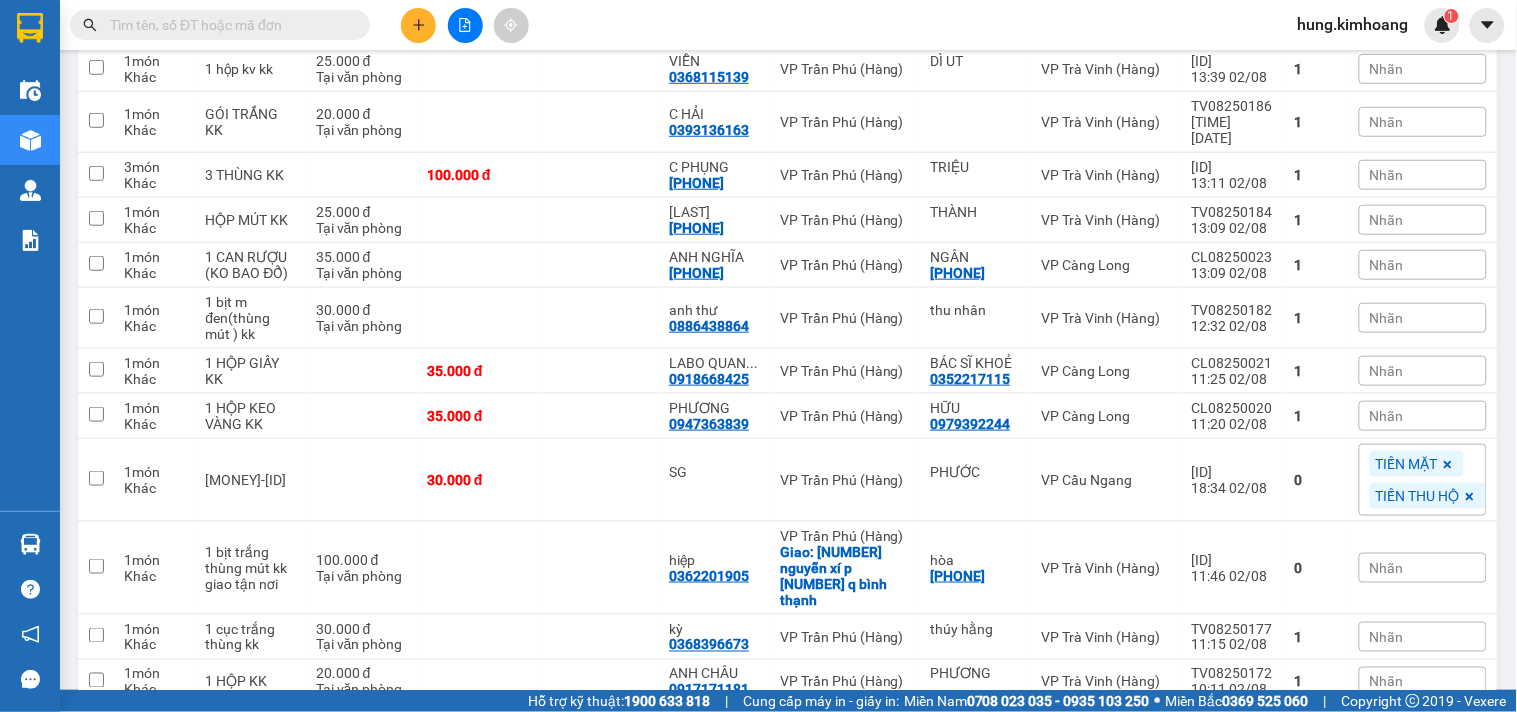 click at bounding box center [228, 25] 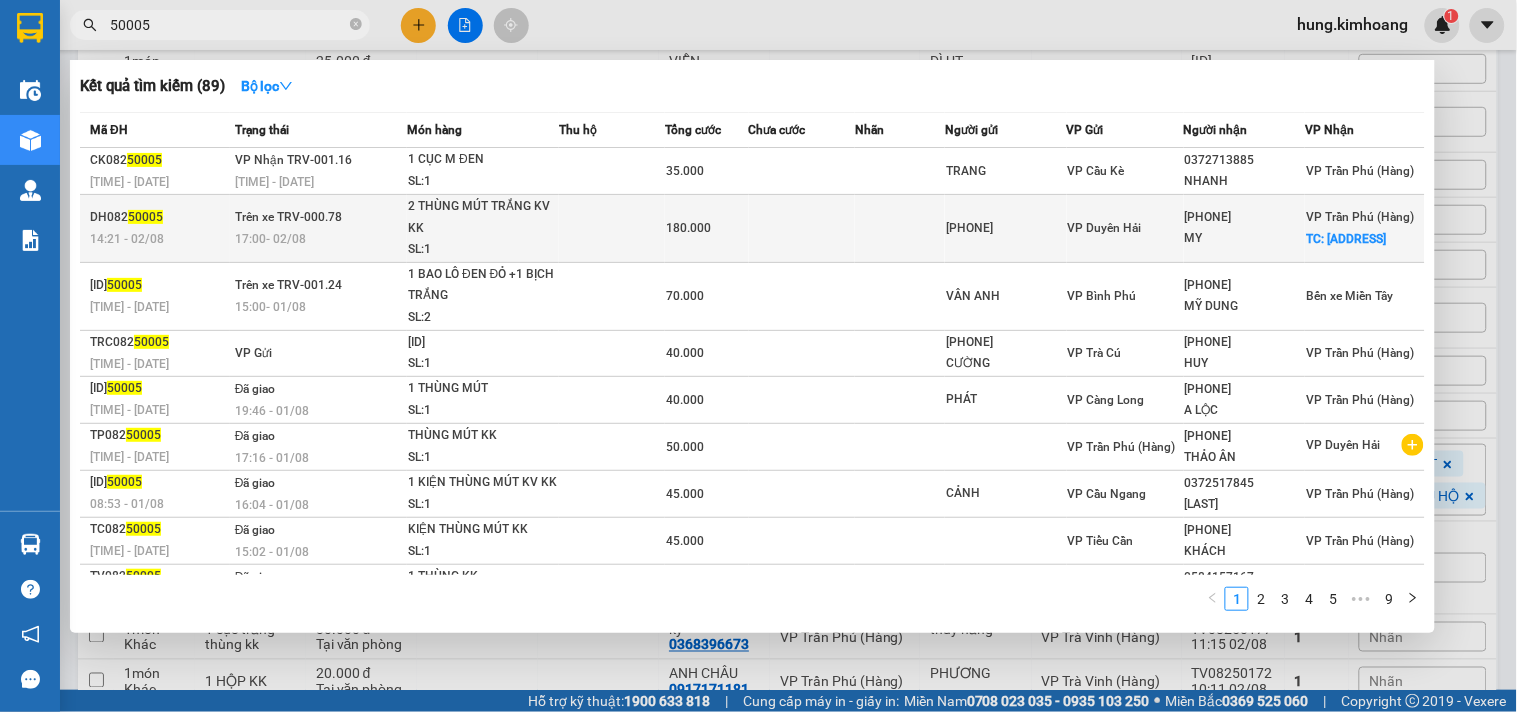 type on "50005" 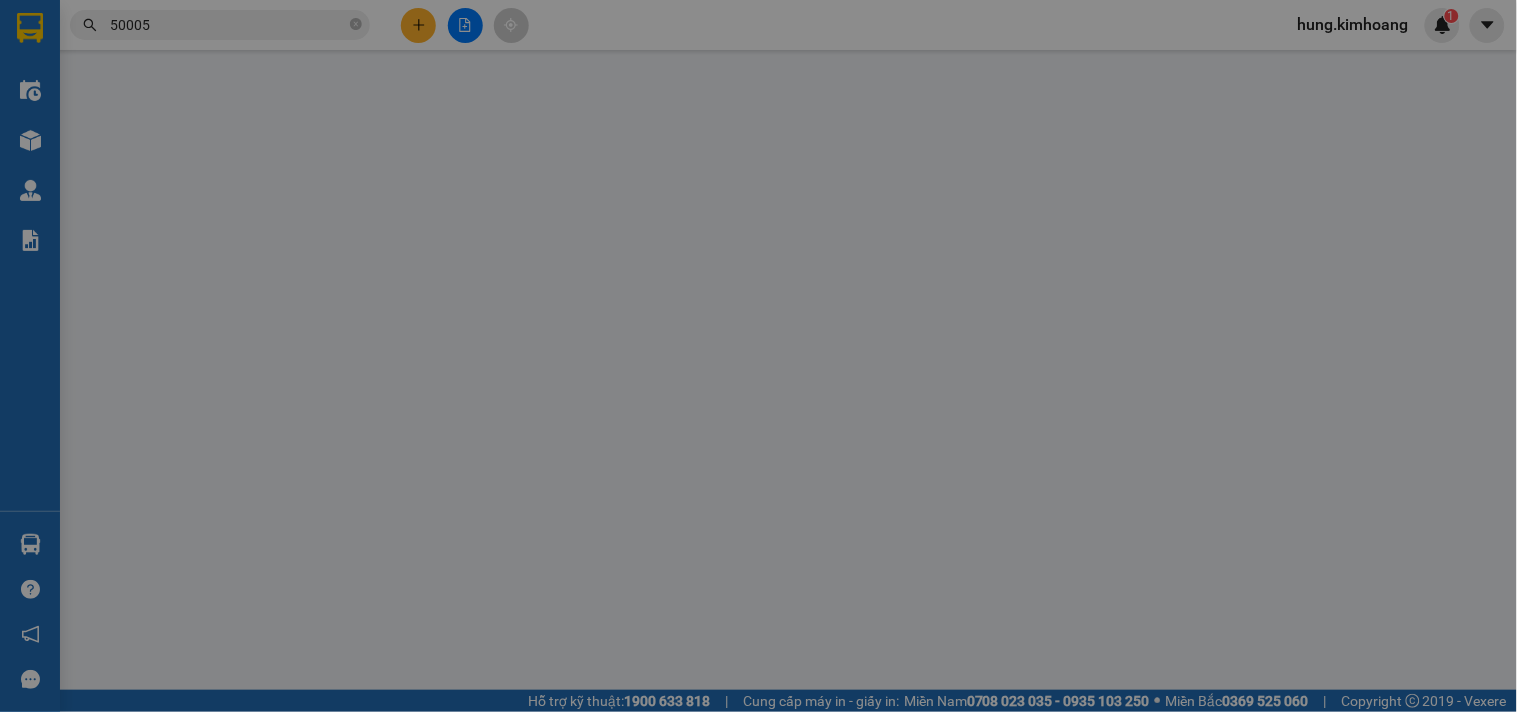 scroll, scrollTop: 0, scrollLeft: 0, axis: both 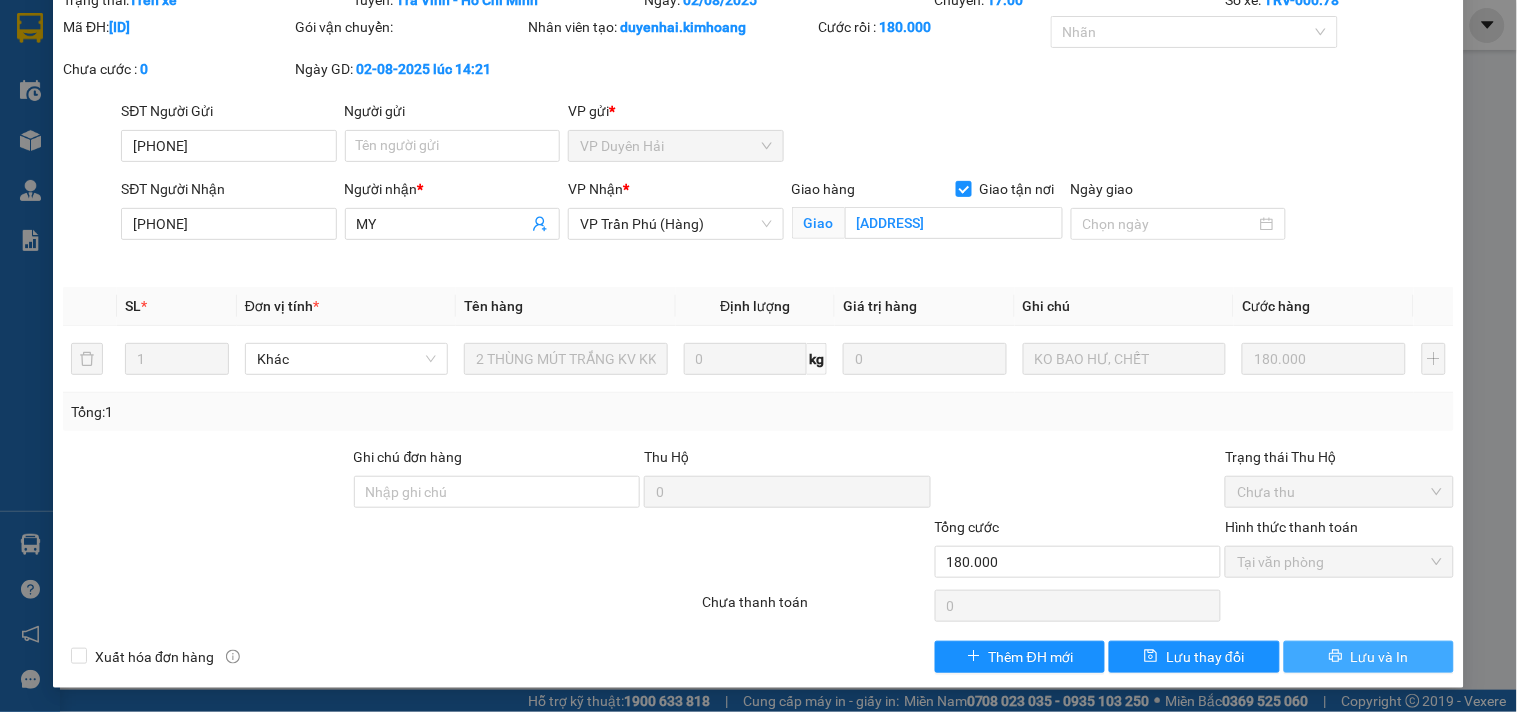 click on "Lưu và In" at bounding box center [1380, 657] 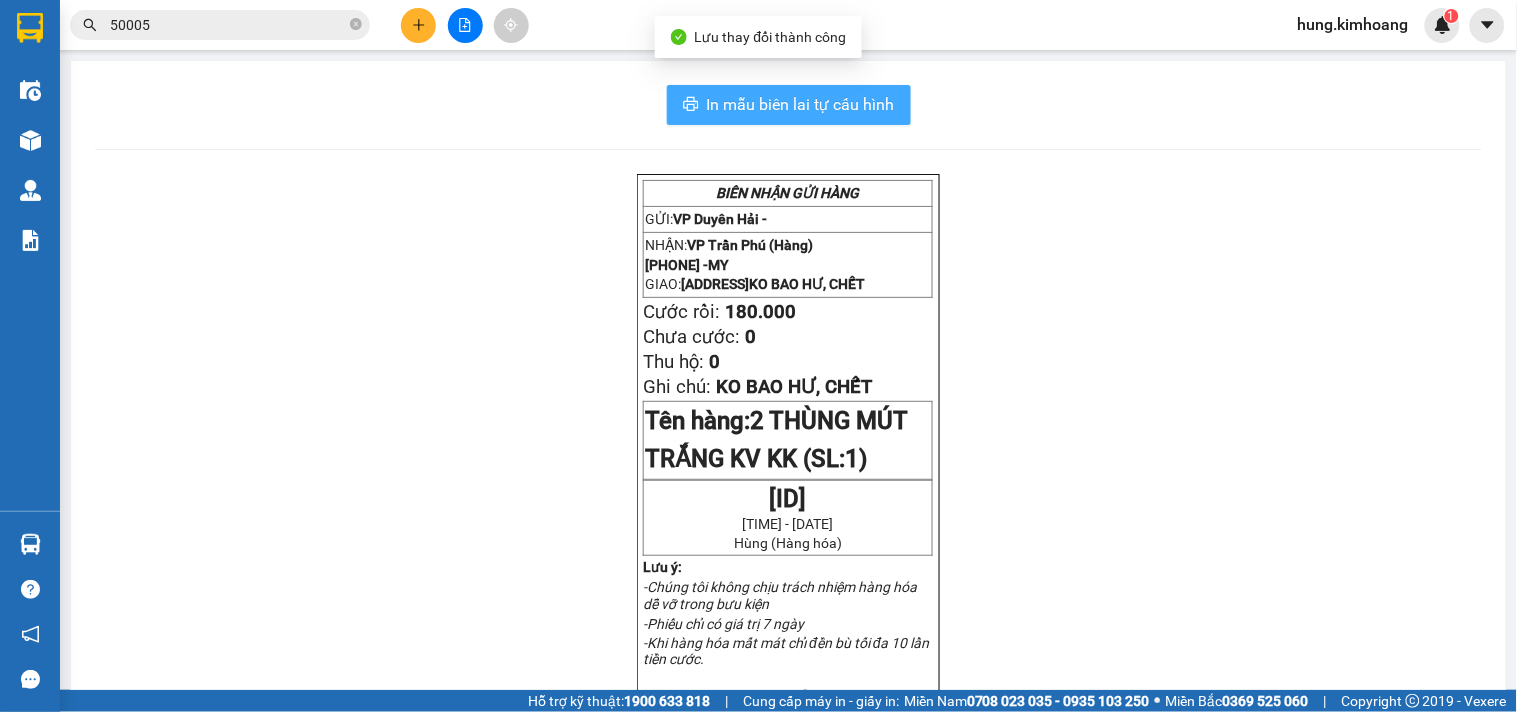 click on "In mẫu biên lai tự cấu hình" at bounding box center (801, 104) 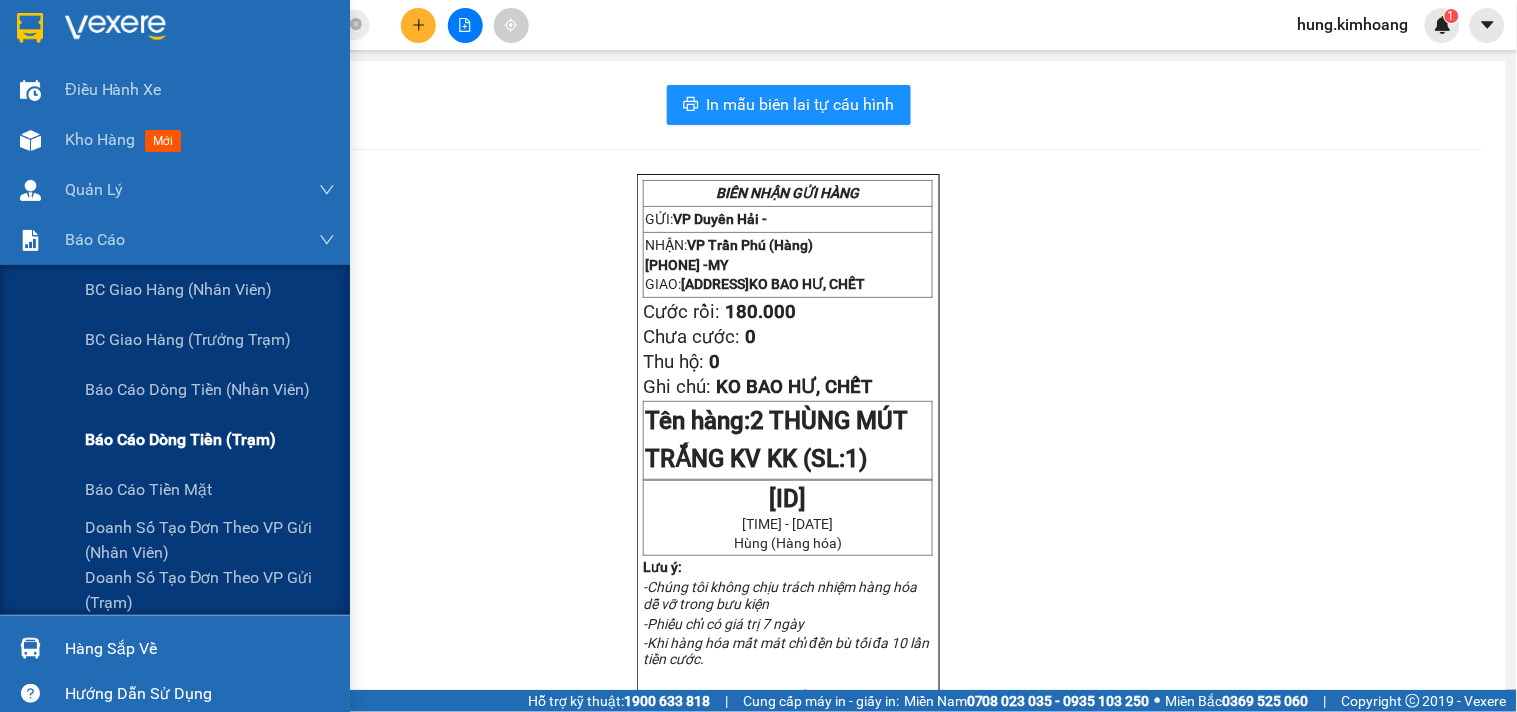 click on "Báo cáo dòng tiền (trạm)" at bounding box center (180, 439) 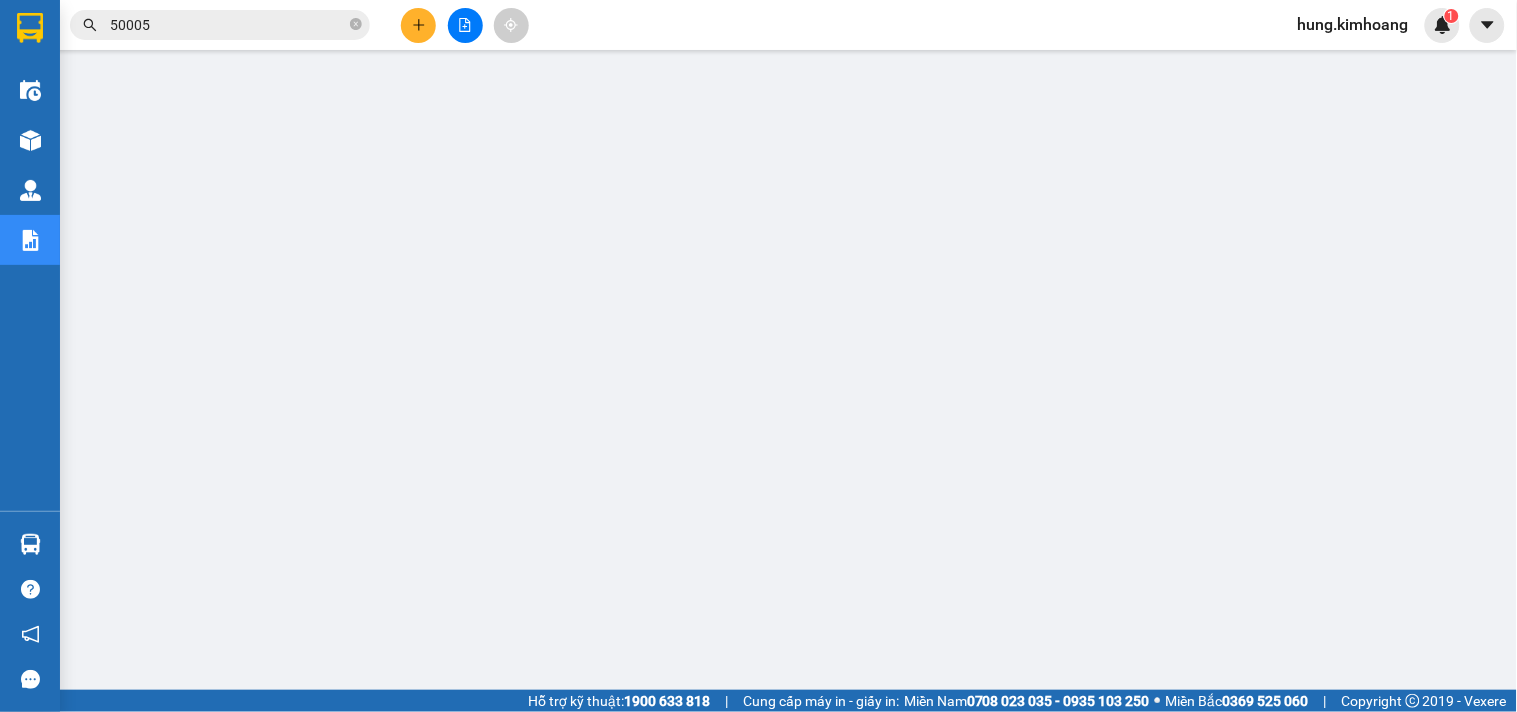 click on "hung.kimhoang" at bounding box center (1353, 24) 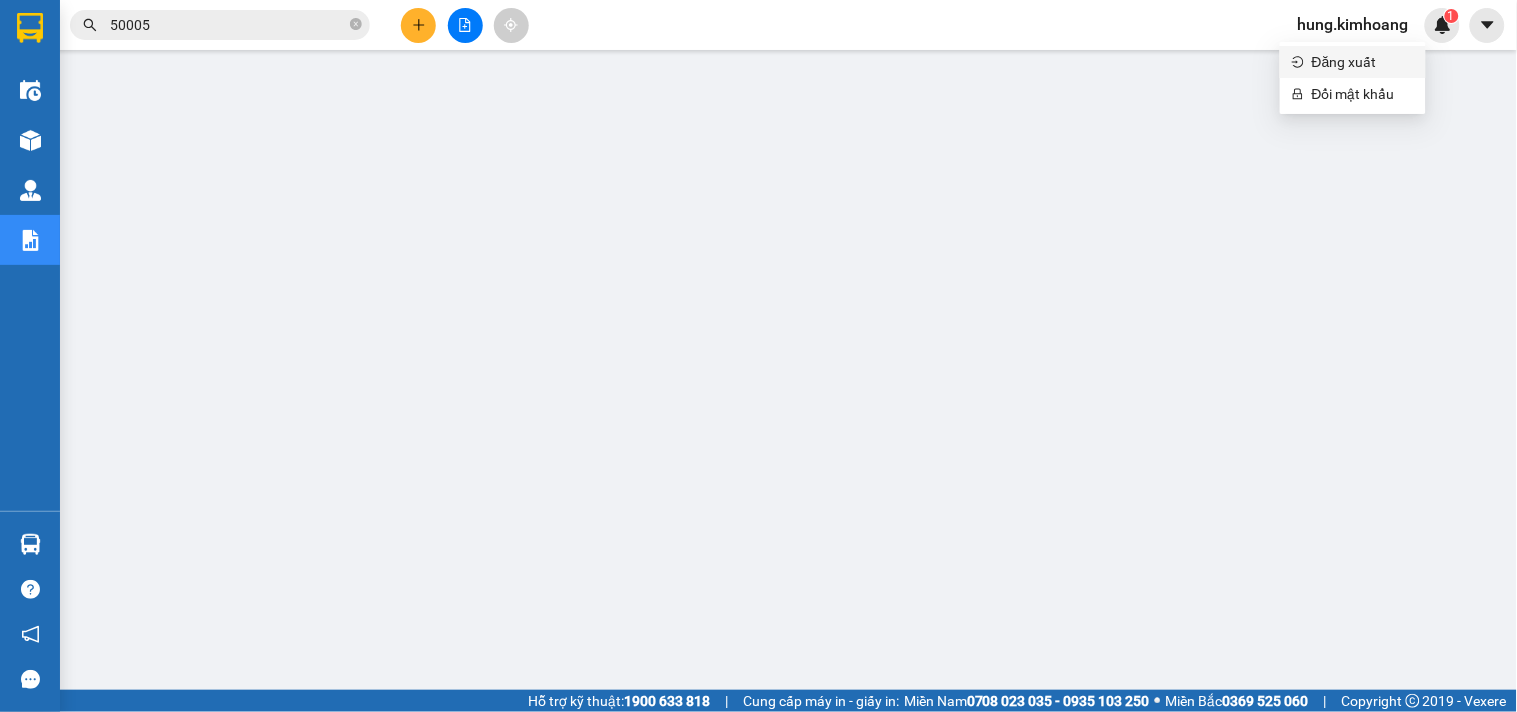 click on "Đăng xuất" at bounding box center [1363, 62] 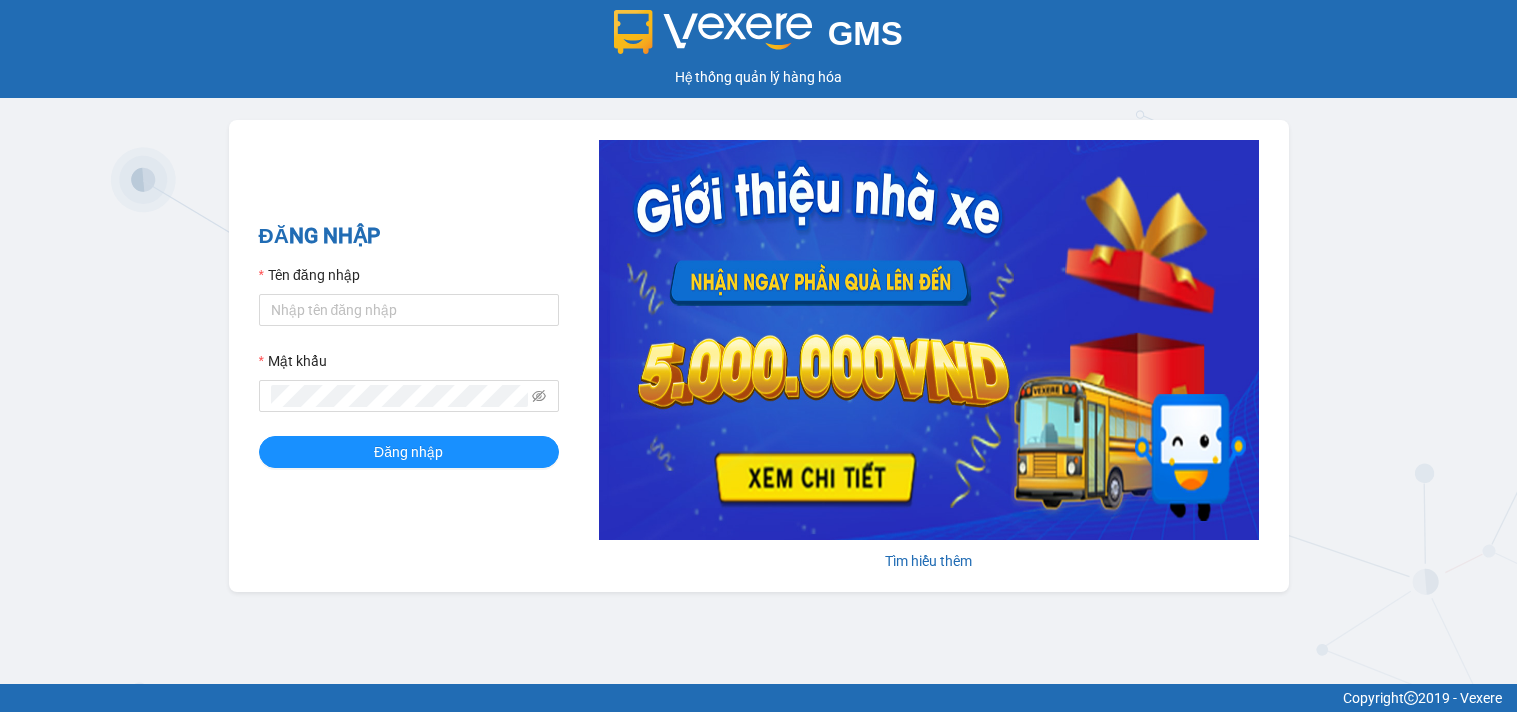 scroll, scrollTop: 0, scrollLeft: 0, axis: both 